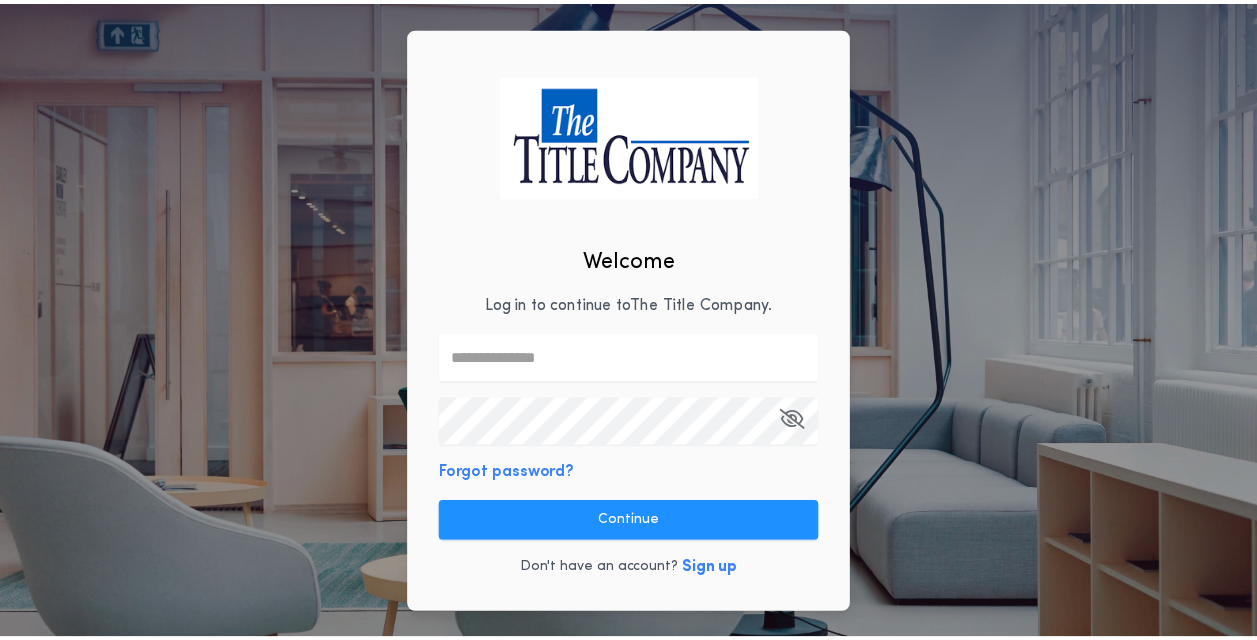 scroll, scrollTop: 0, scrollLeft: 0, axis: both 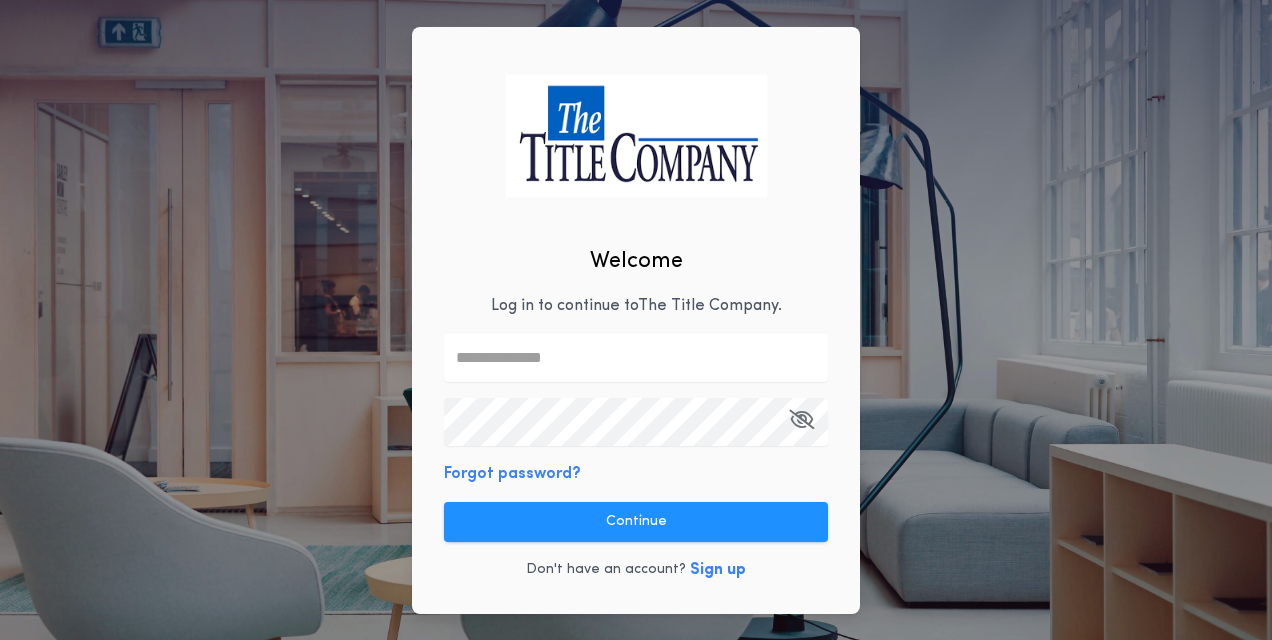 click at bounding box center [636, 358] 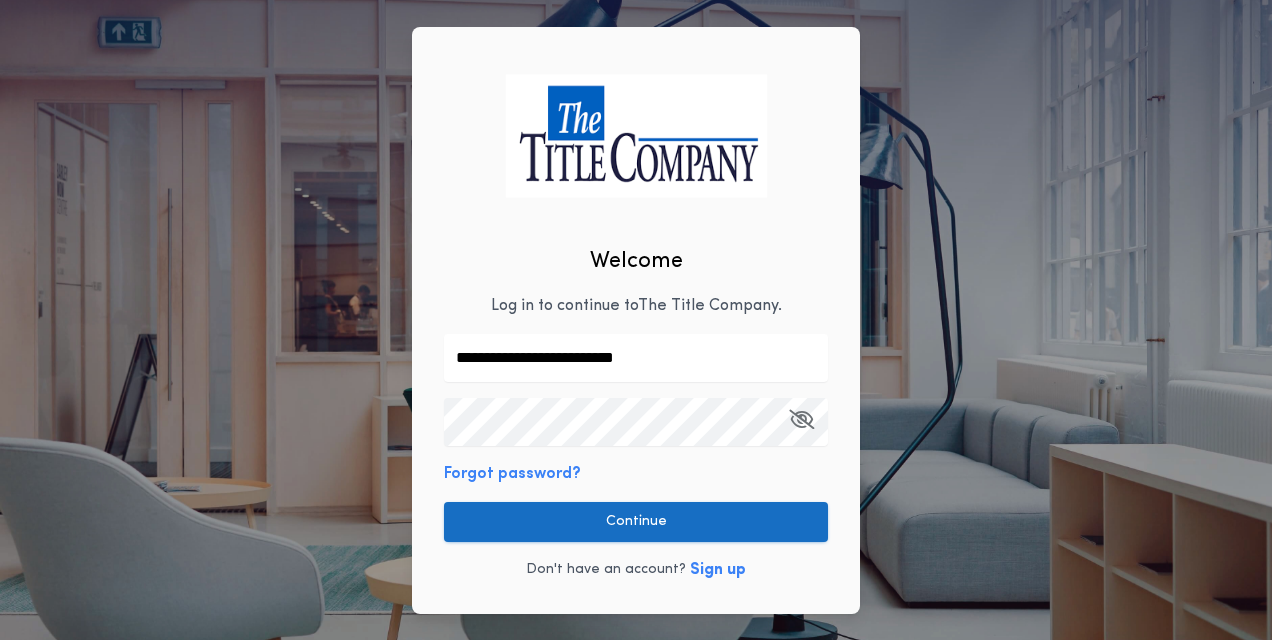 click on "Continue" at bounding box center [636, 522] 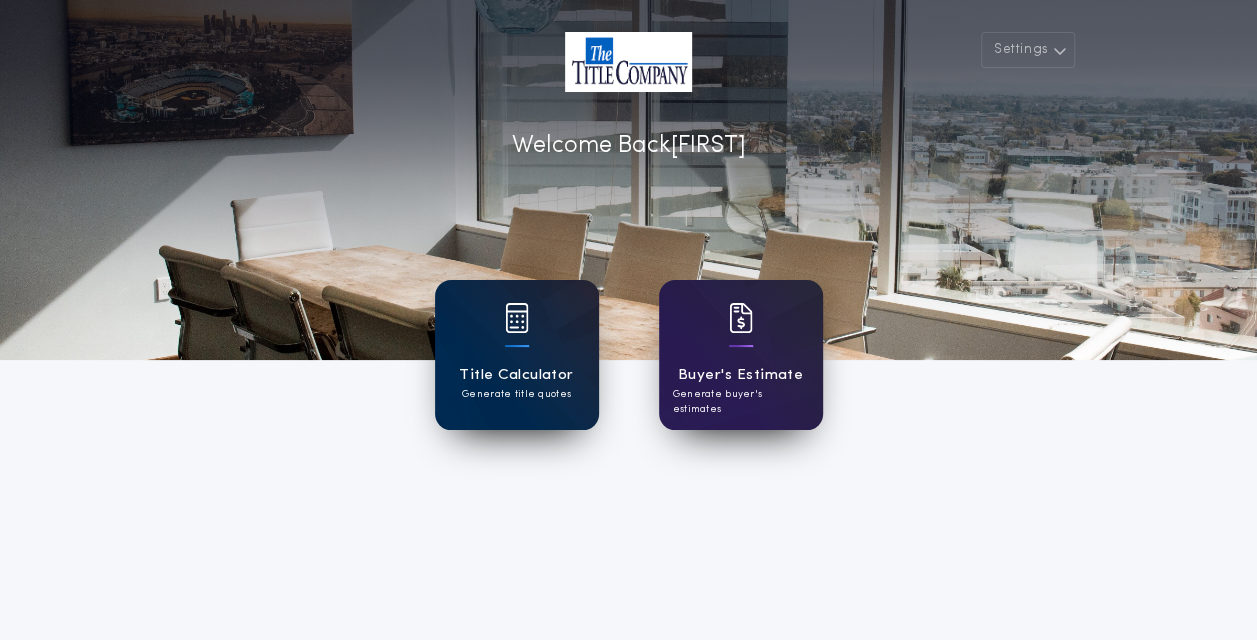 click on "Title Calculator" at bounding box center [516, 375] 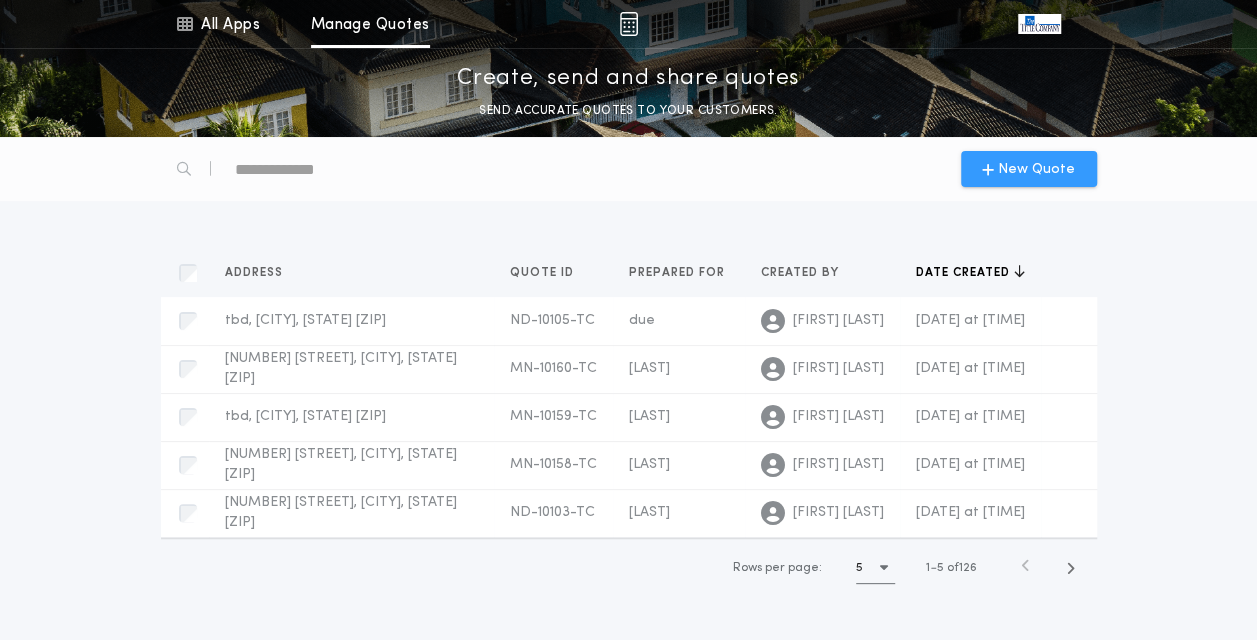 click on "New Quote" at bounding box center (1036, 169) 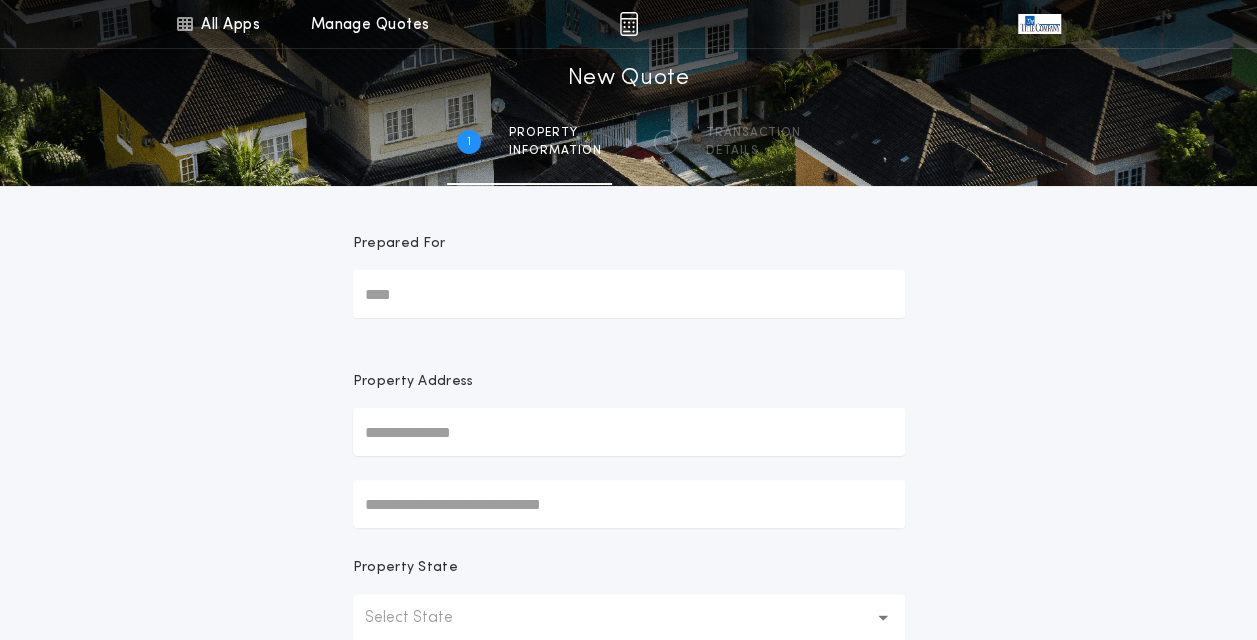 click on "Prepared For" at bounding box center (629, 294) 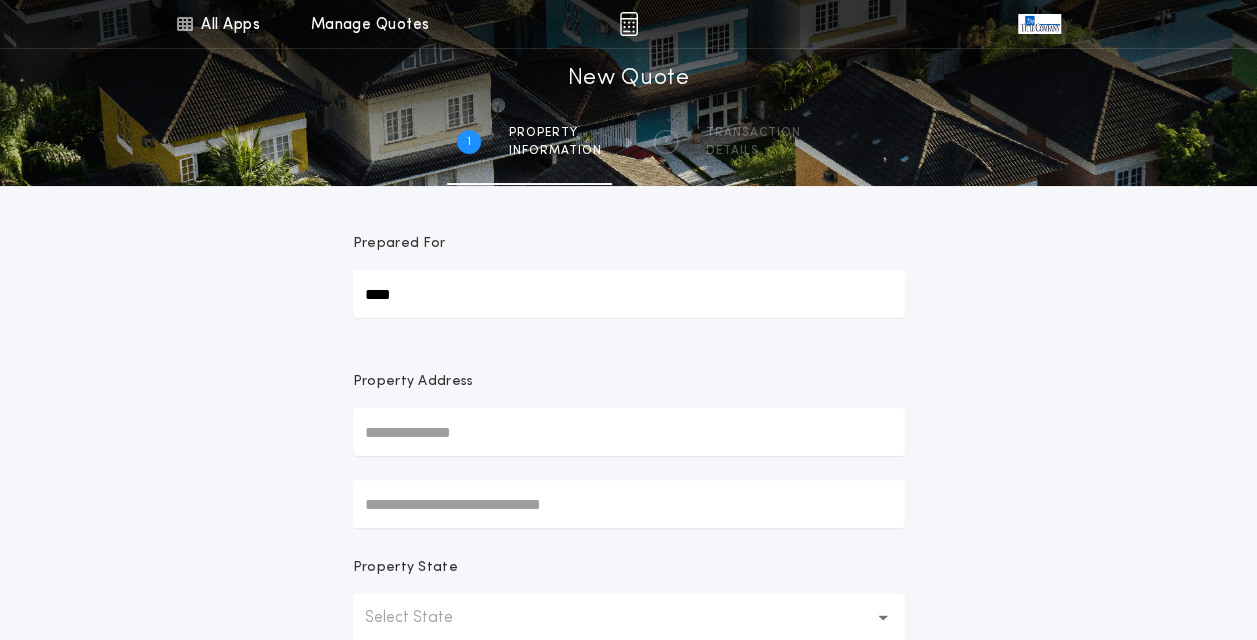 type on "****" 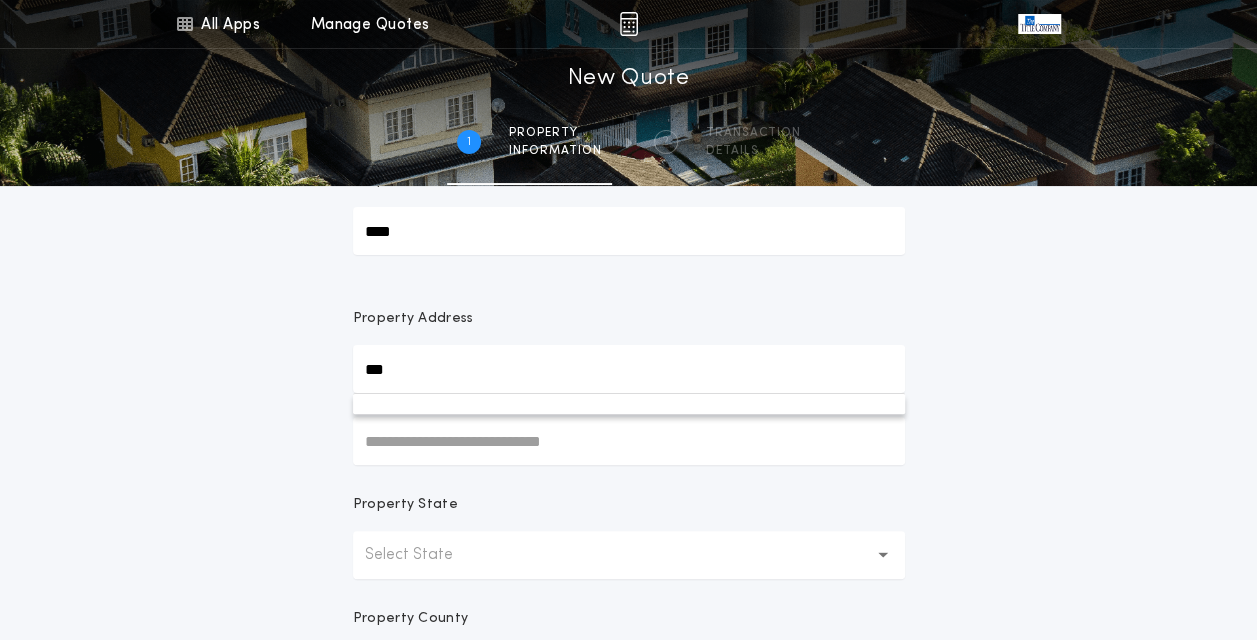 scroll, scrollTop: 200, scrollLeft: 0, axis: vertical 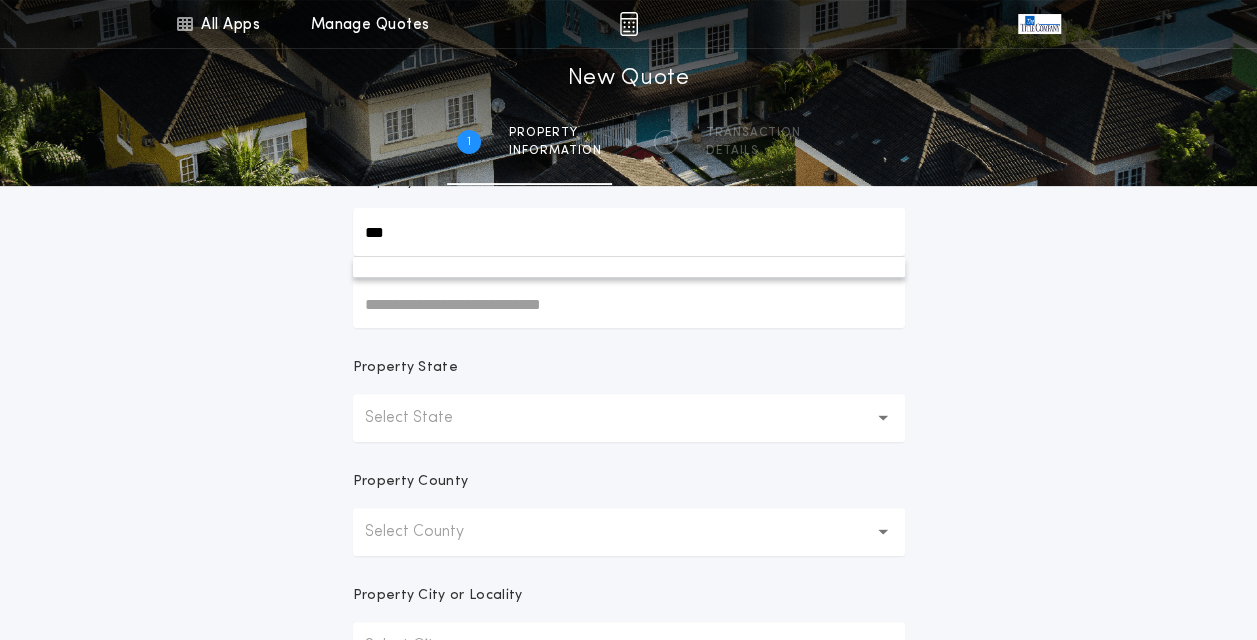 type on "***" 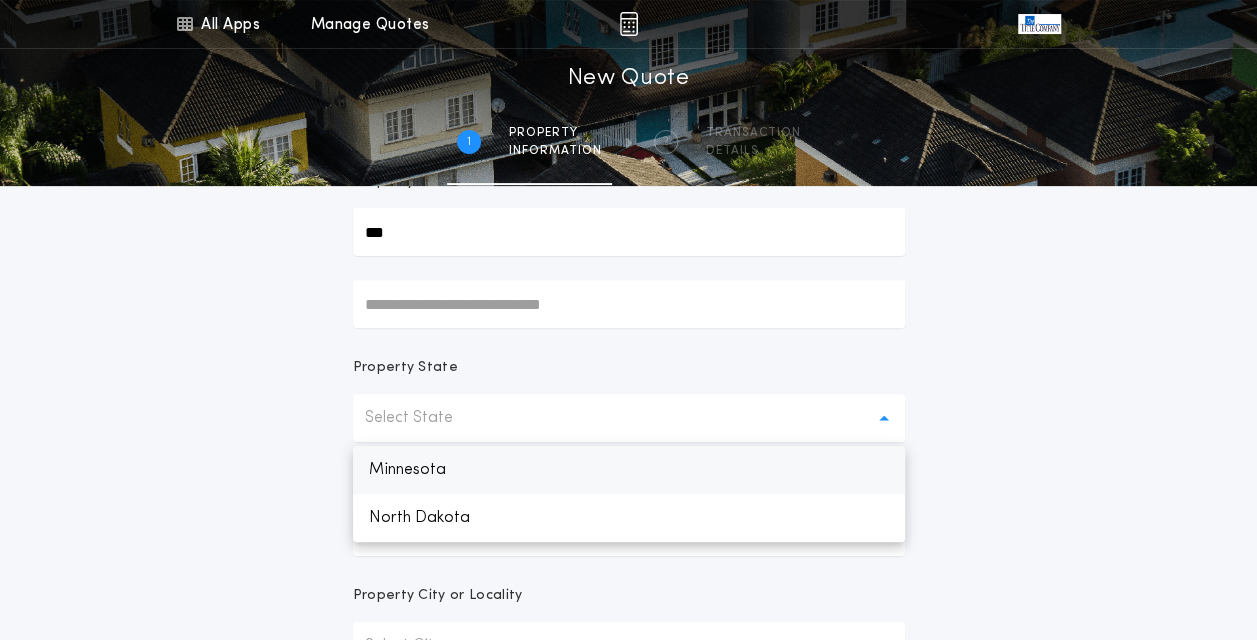 click on "Minnesota" at bounding box center [629, 470] 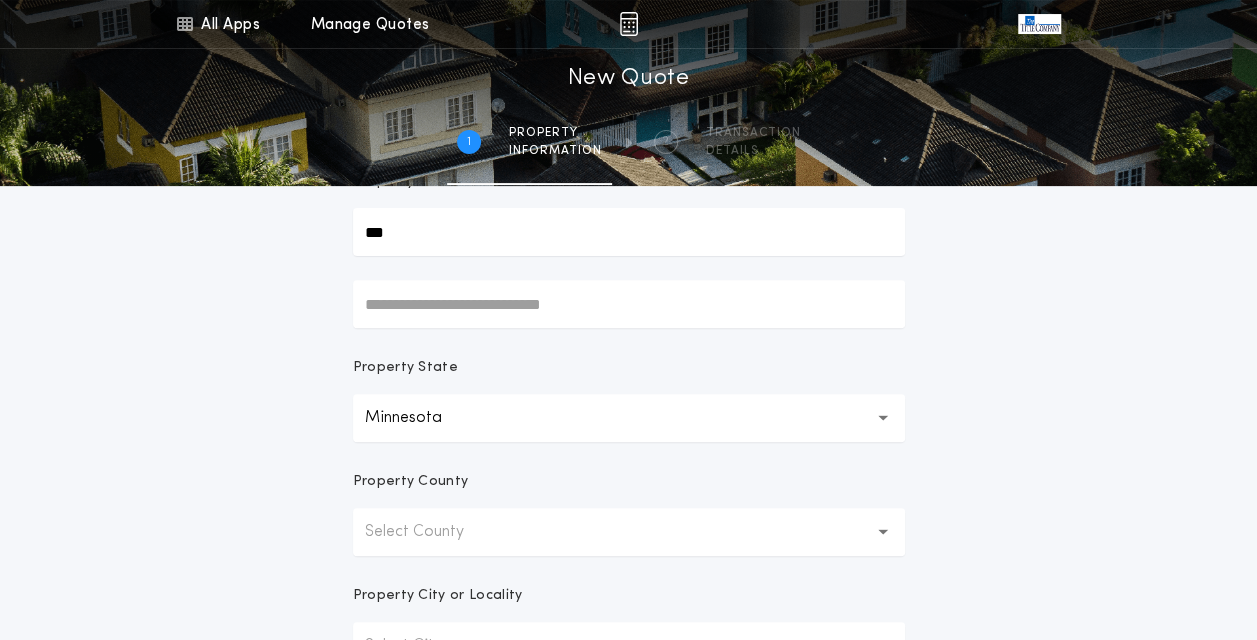 click on "Select County" at bounding box center [430, 532] 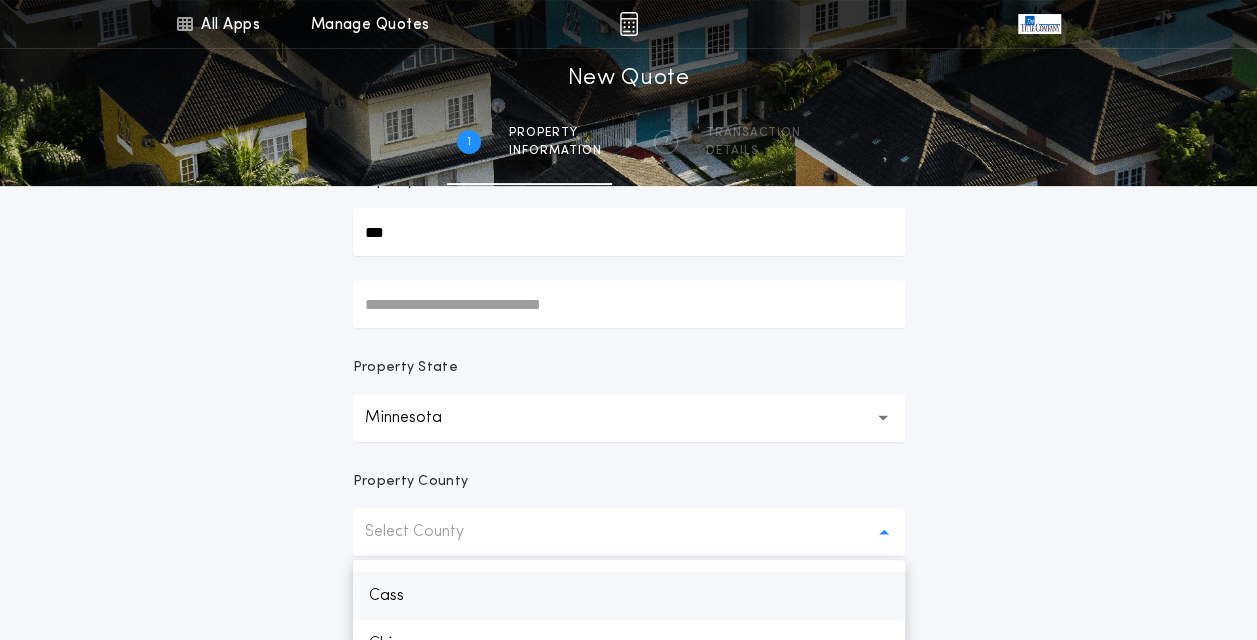 scroll, scrollTop: 600, scrollLeft: 0, axis: vertical 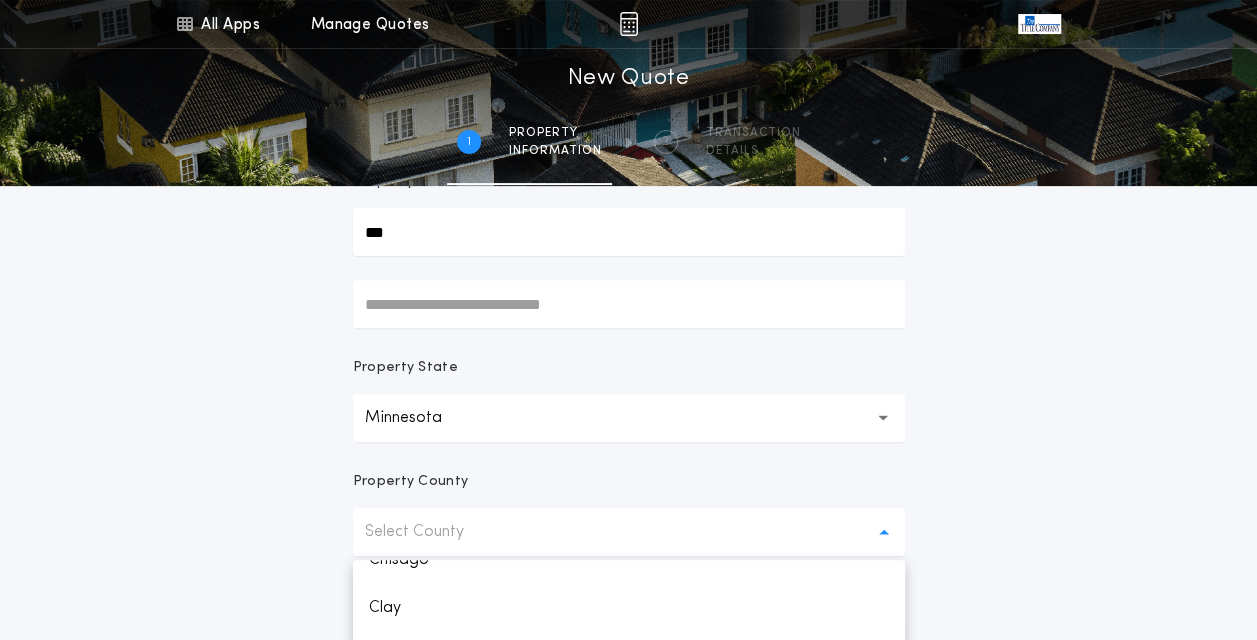 click on "[PROPERTY_STATE] [PROPERTY_COUNTY] [PROPERTY_CITY] [PROPERTY_ZIP]" at bounding box center [628, 371] 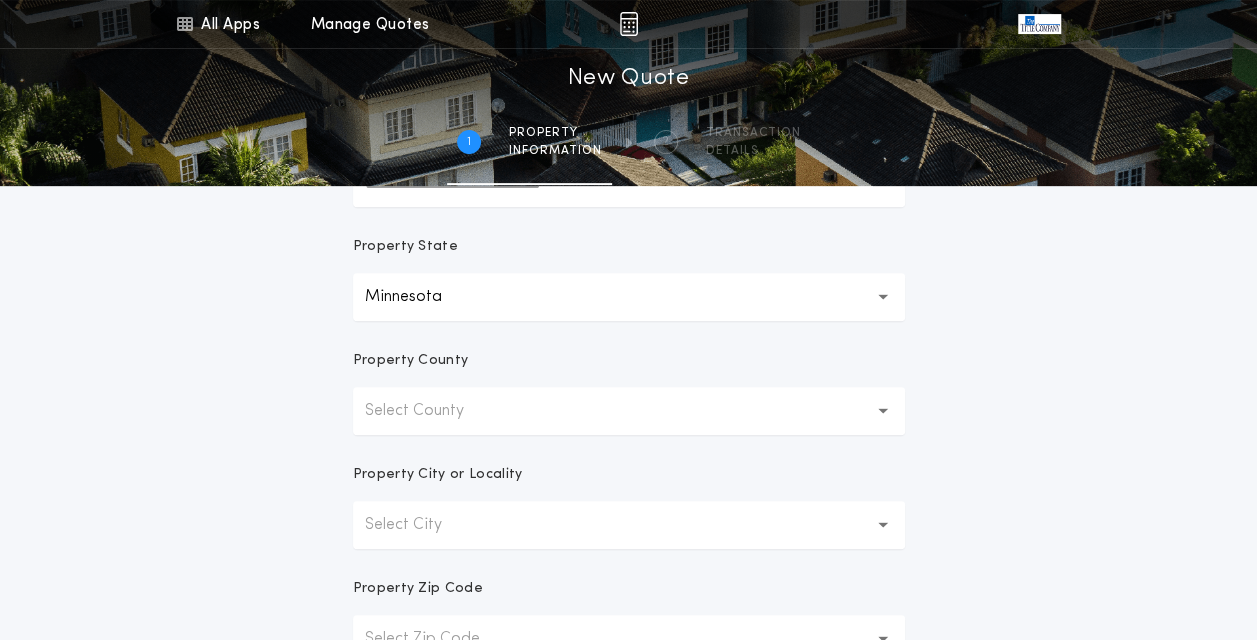scroll, scrollTop: 500, scrollLeft: 0, axis: vertical 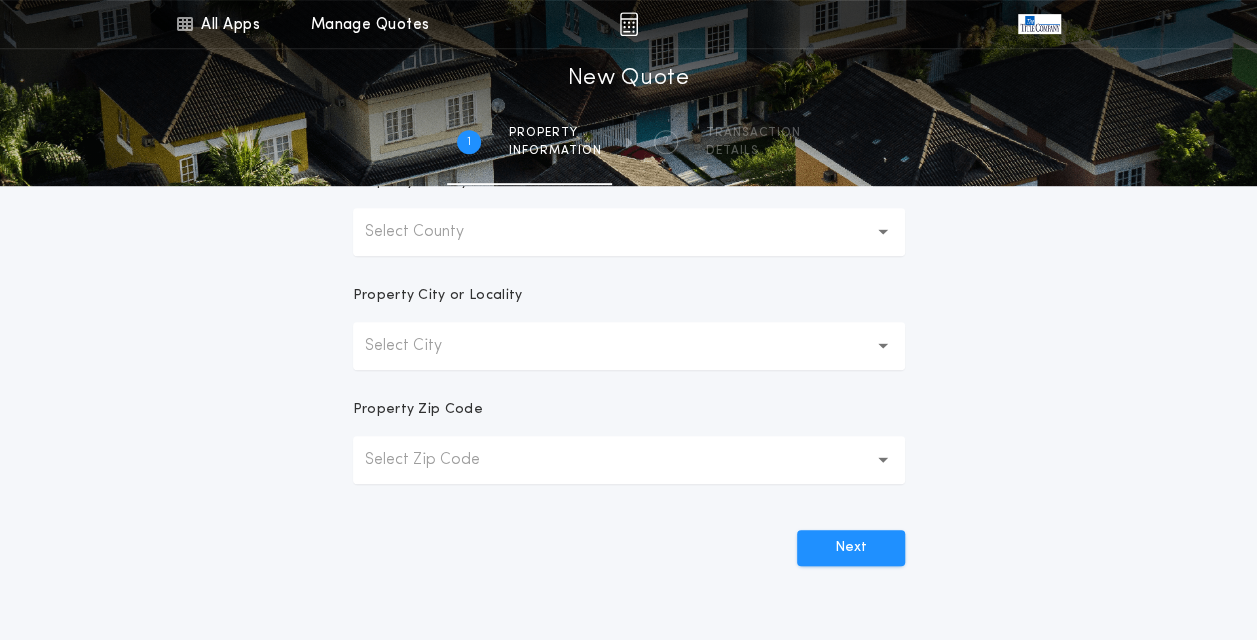 click on "Select City" at bounding box center (629, 346) 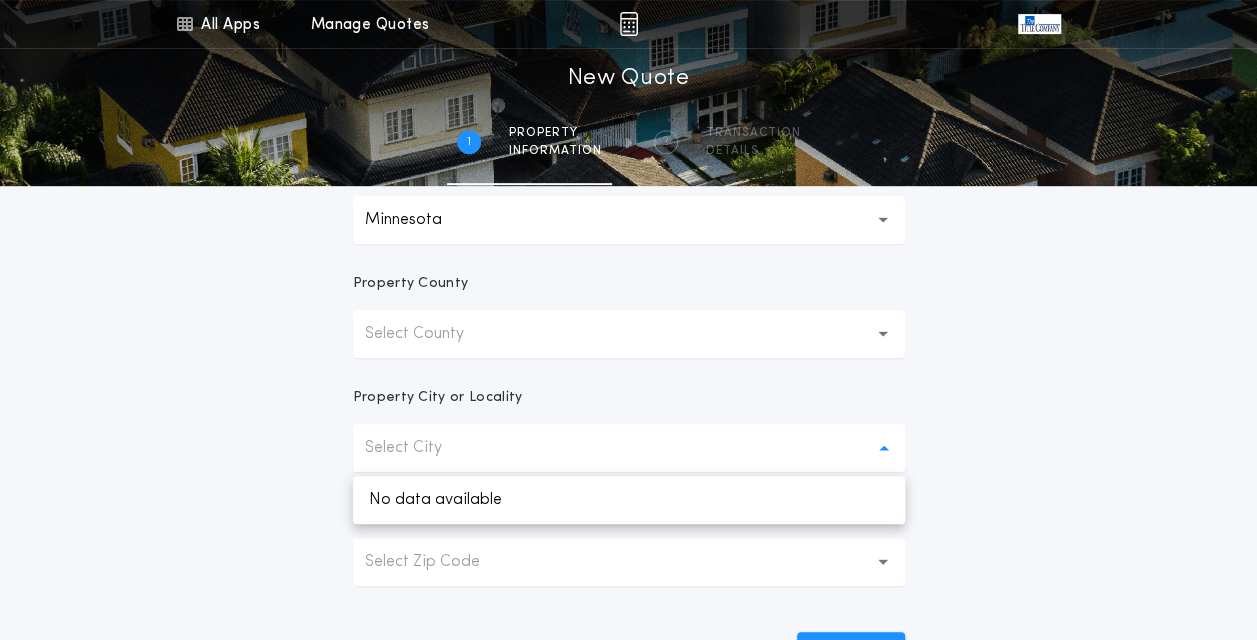 scroll, scrollTop: 200, scrollLeft: 0, axis: vertical 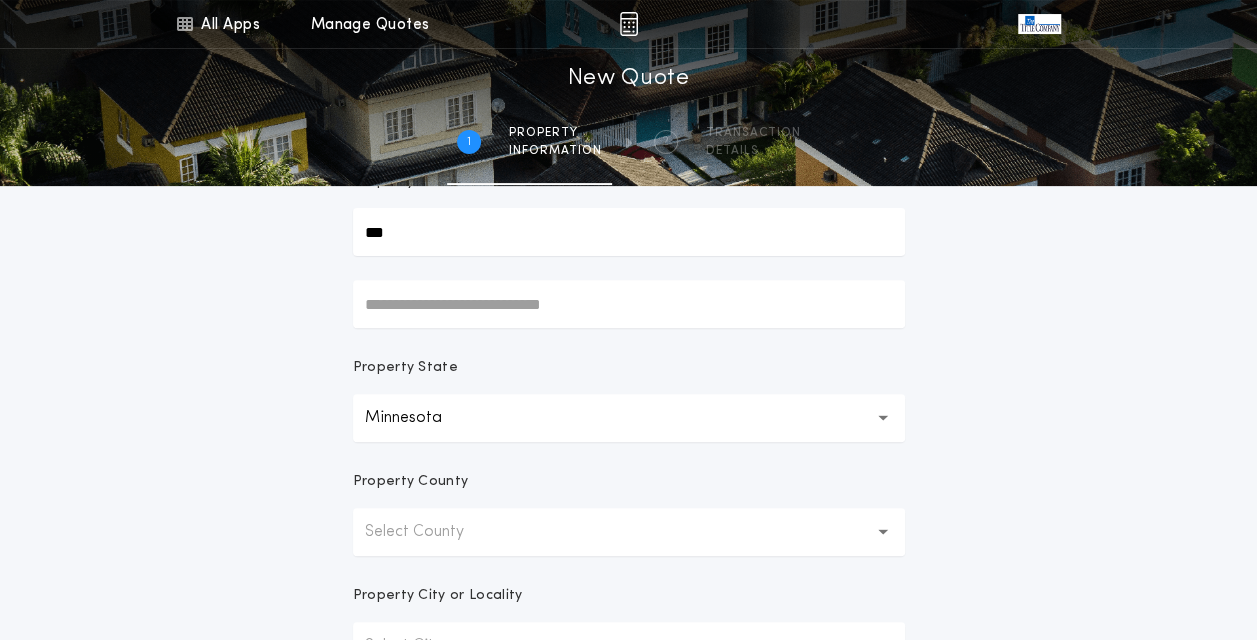 click on "Select County" at bounding box center (430, 532) 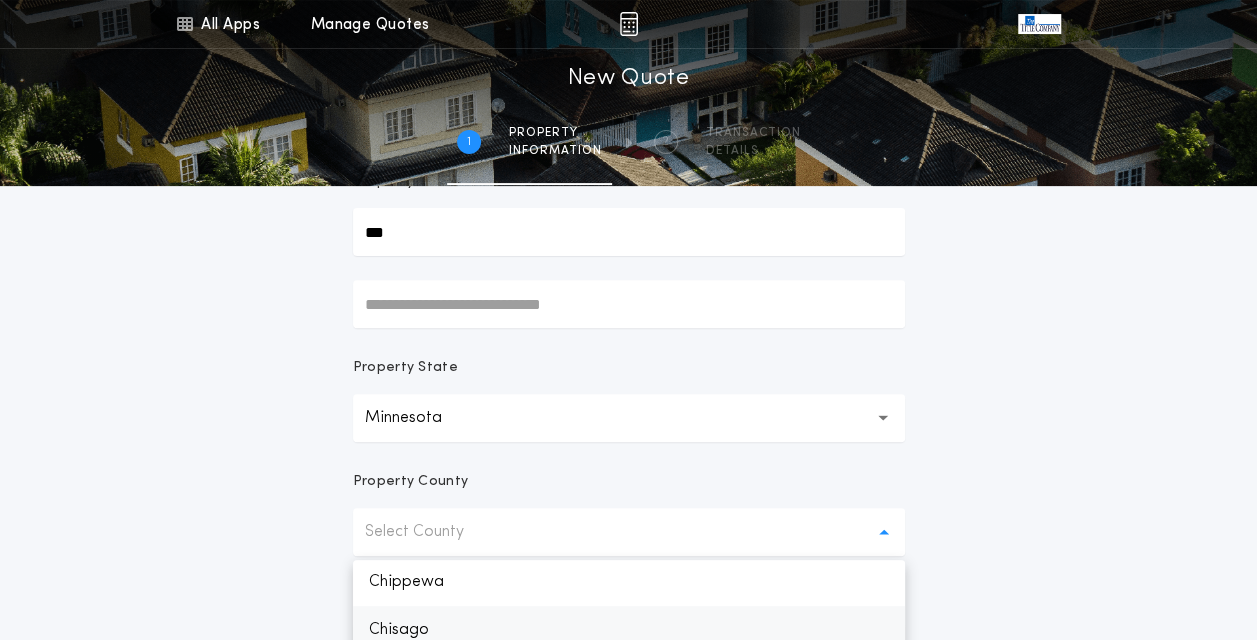 scroll, scrollTop: 500, scrollLeft: 0, axis: vertical 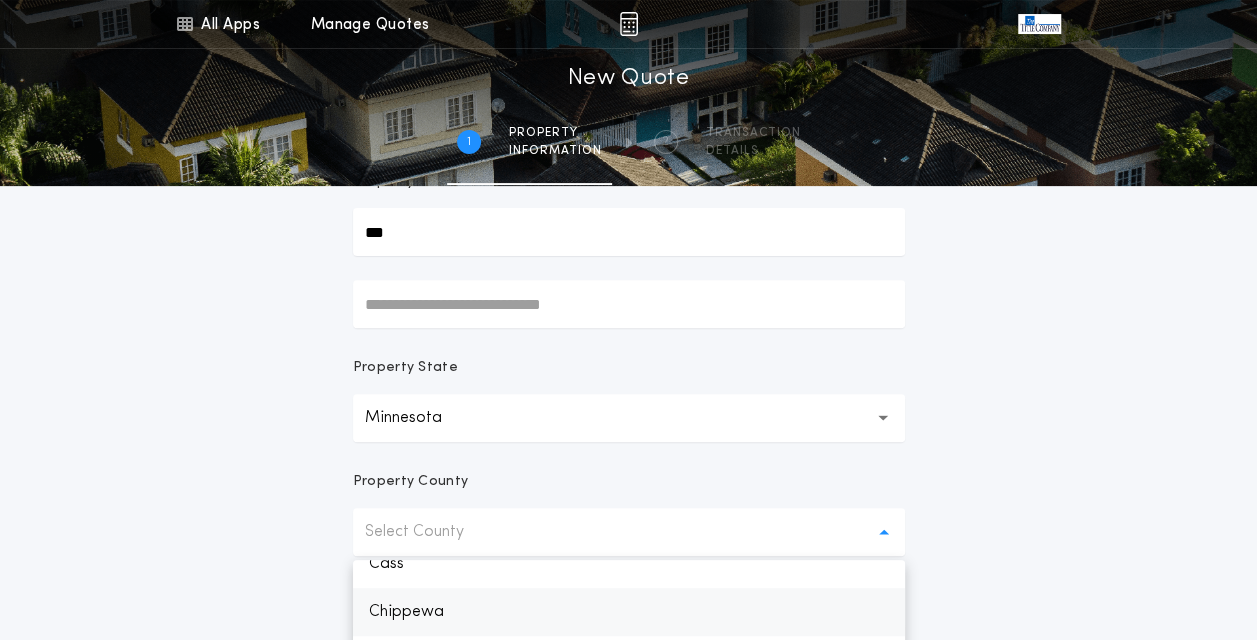 click on "Chippewa" at bounding box center [629, 612] 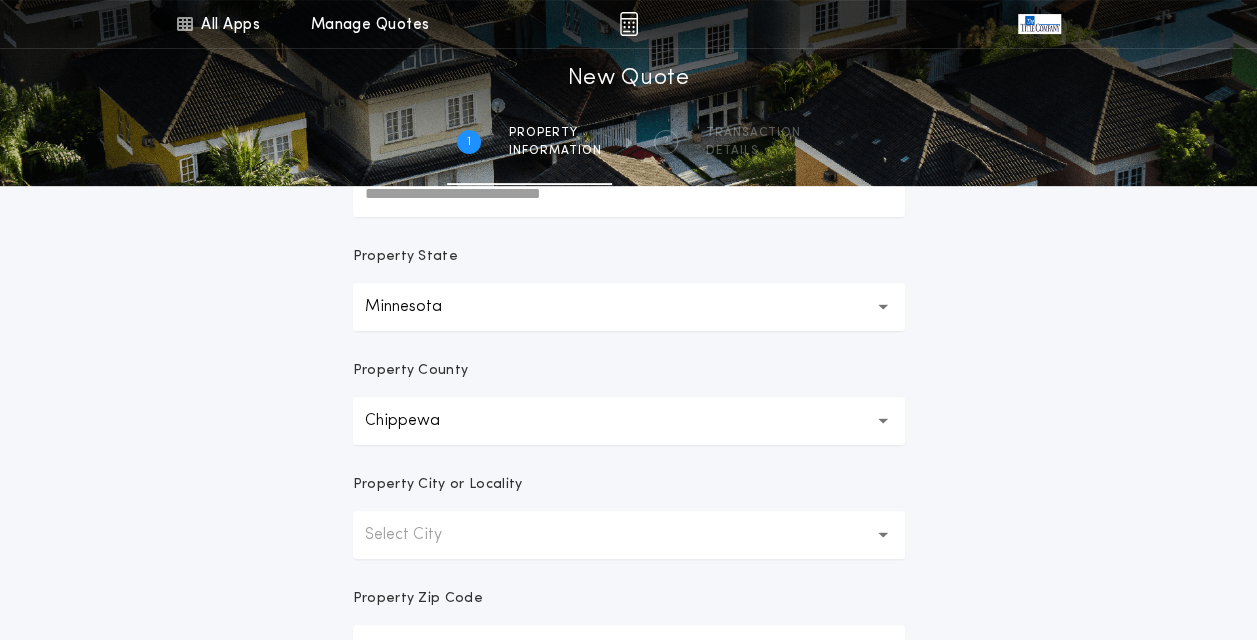 scroll, scrollTop: 500, scrollLeft: 0, axis: vertical 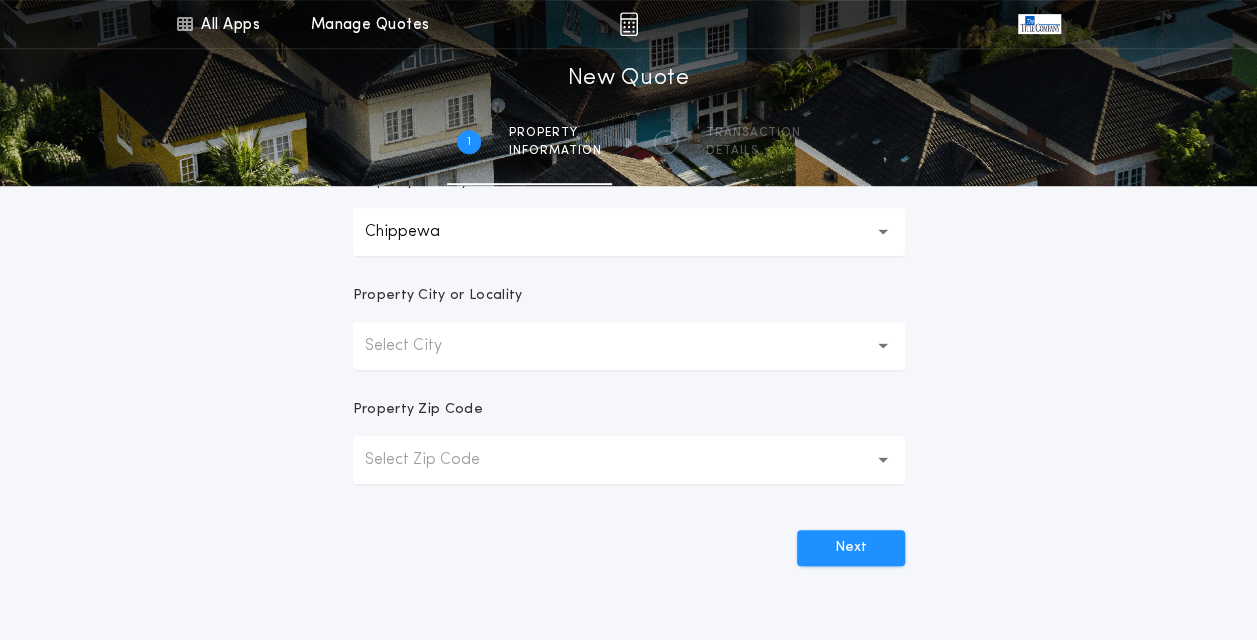 click on "Select Zip Code" at bounding box center [438, 460] 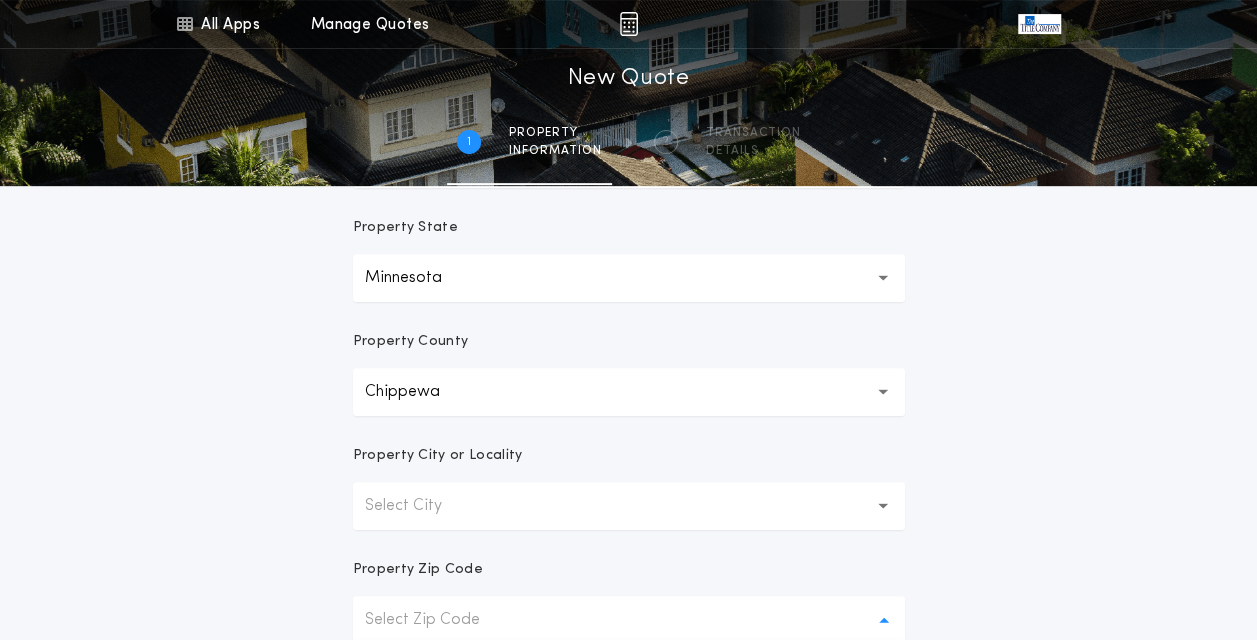 scroll, scrollTop: 300, scrollLeft: 0, axis: vertical 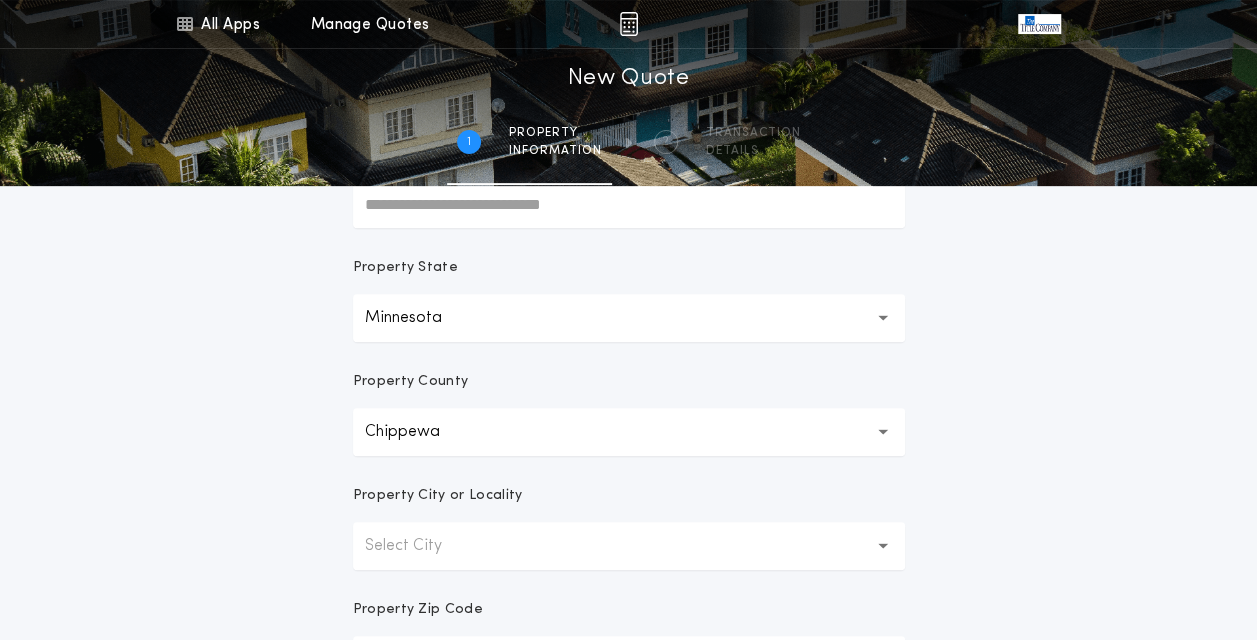 click on "Select City" at bounding box center (629, 546) 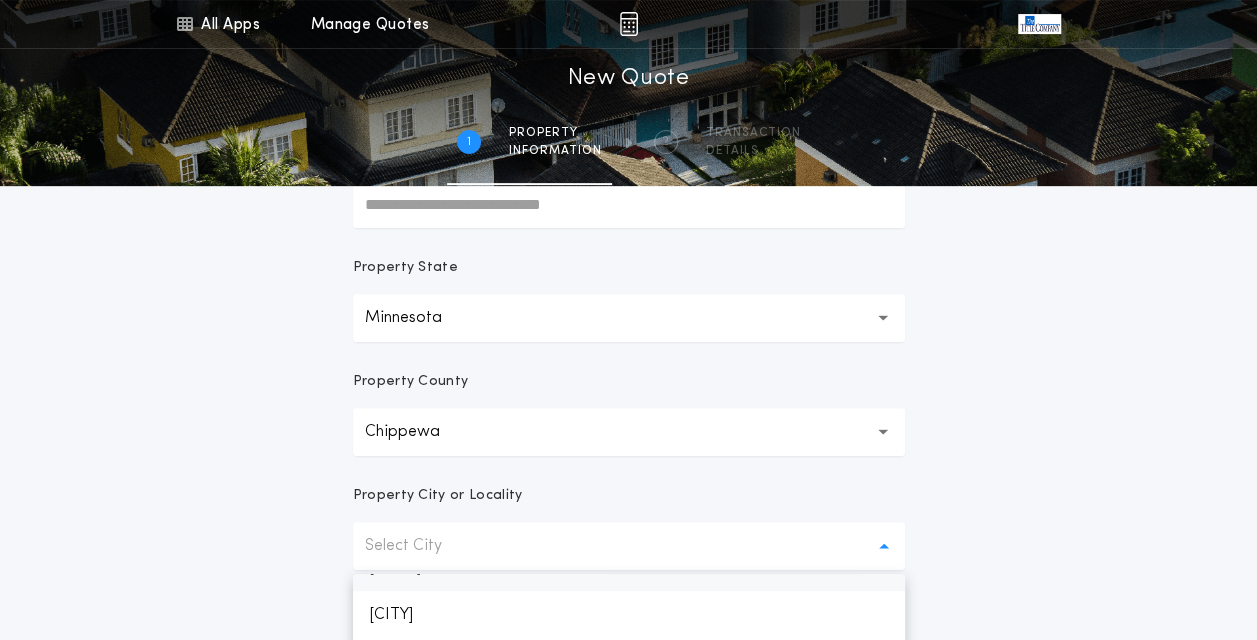 scroll, scrollTop: 424, scrollLeft: 0, axis: vertical 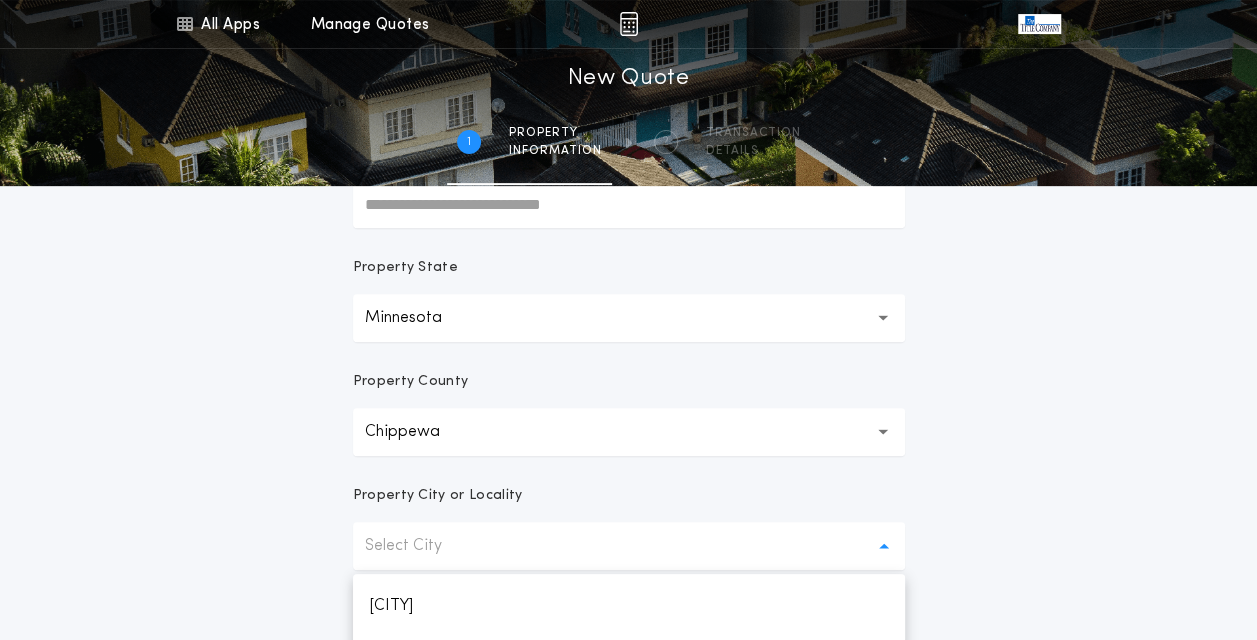 click at bounding box center (883, 432) 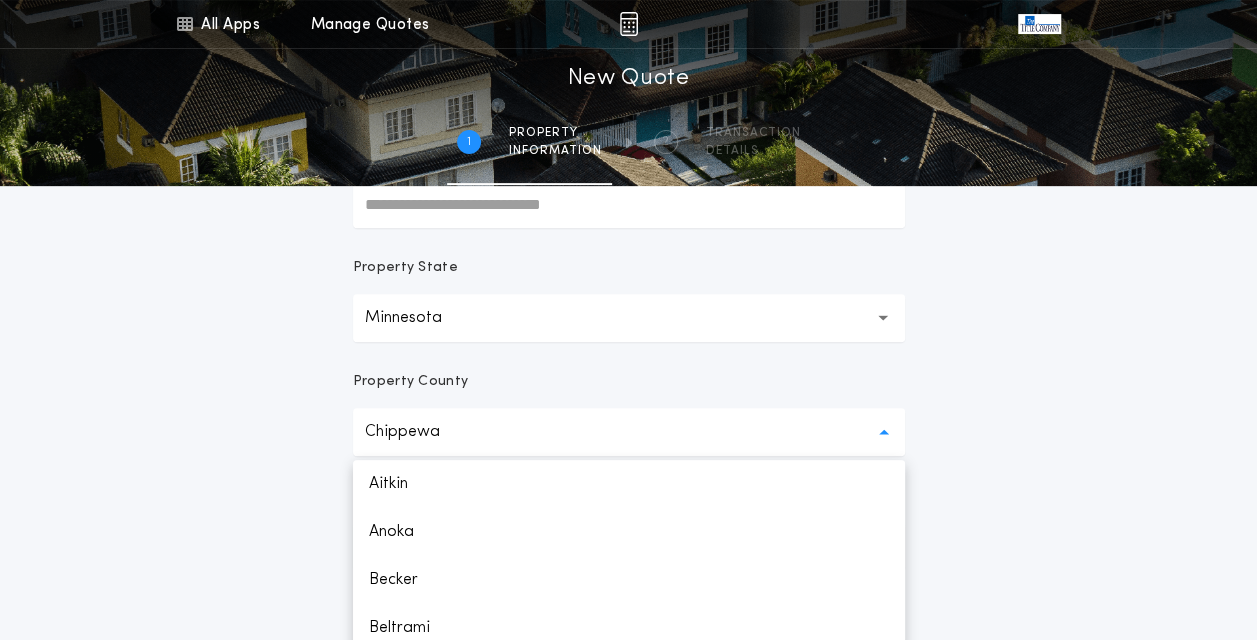 scroll, scrollTop: 320, scrollLeft: 0, axis: vertical 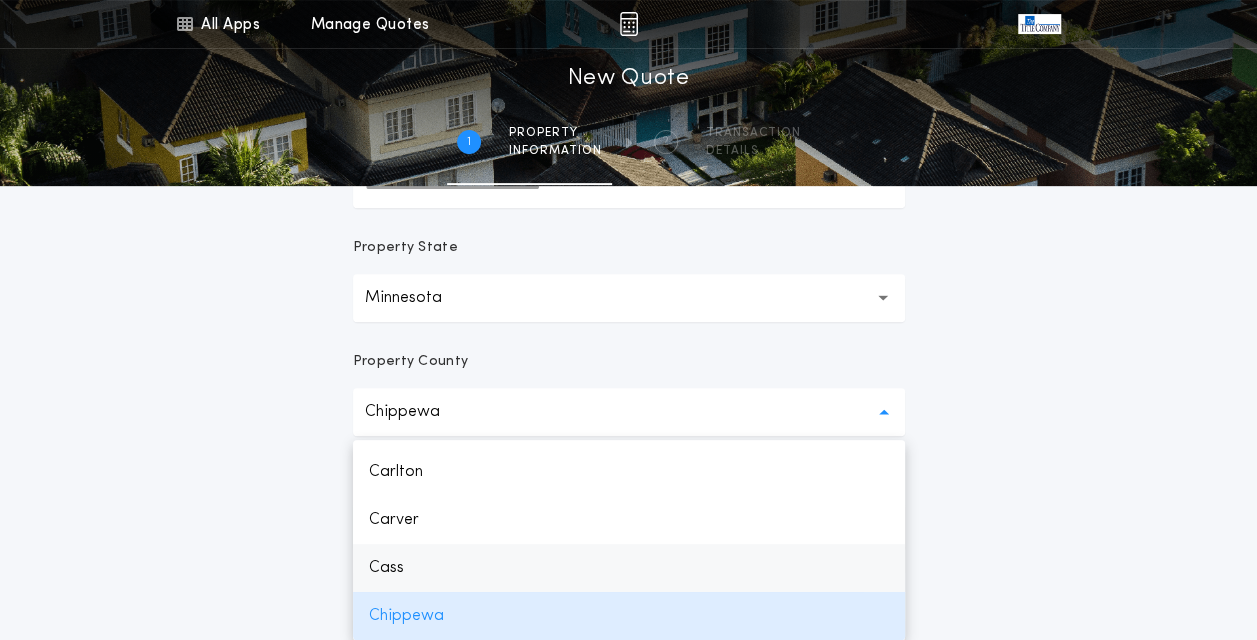 click on "Cass" at bounding box center (629, 568) 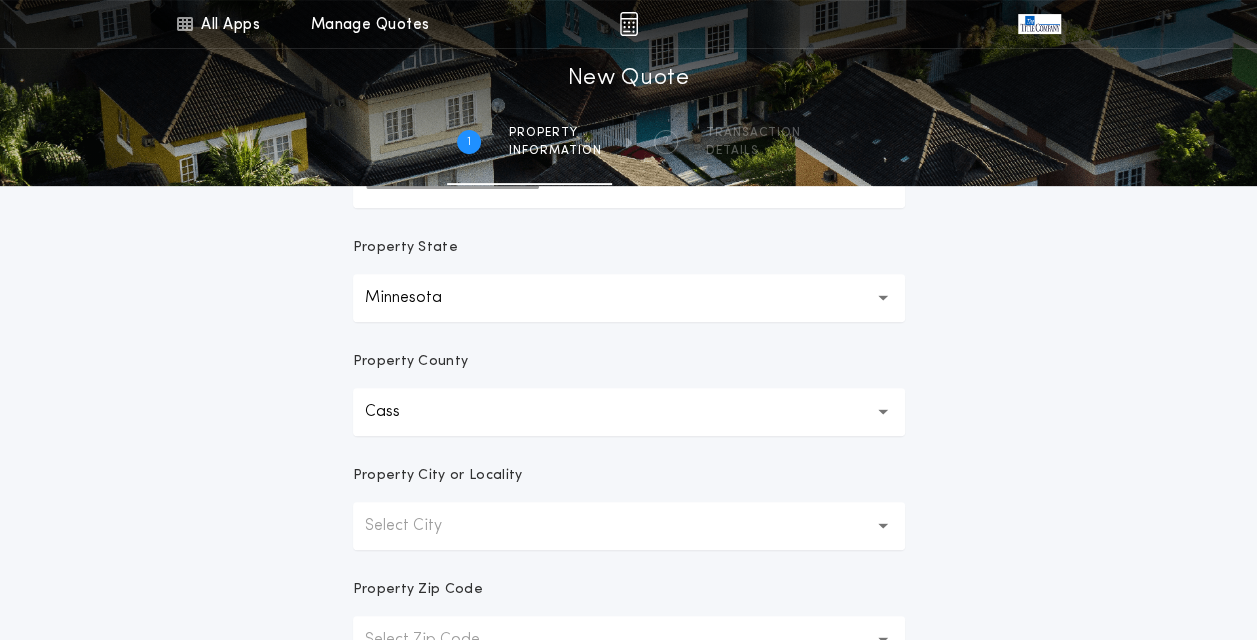 click on "Select City" at bounding box center [419, 526] 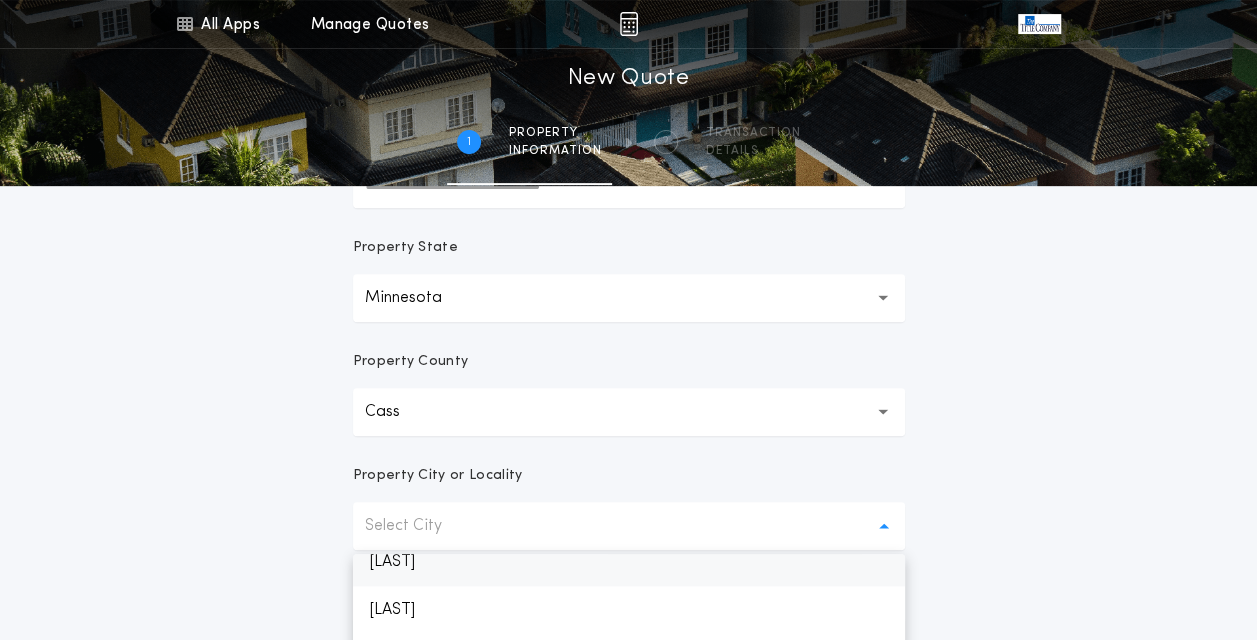scroll, scrollTop: 1576, scrollLeft: 0, axis: vertical 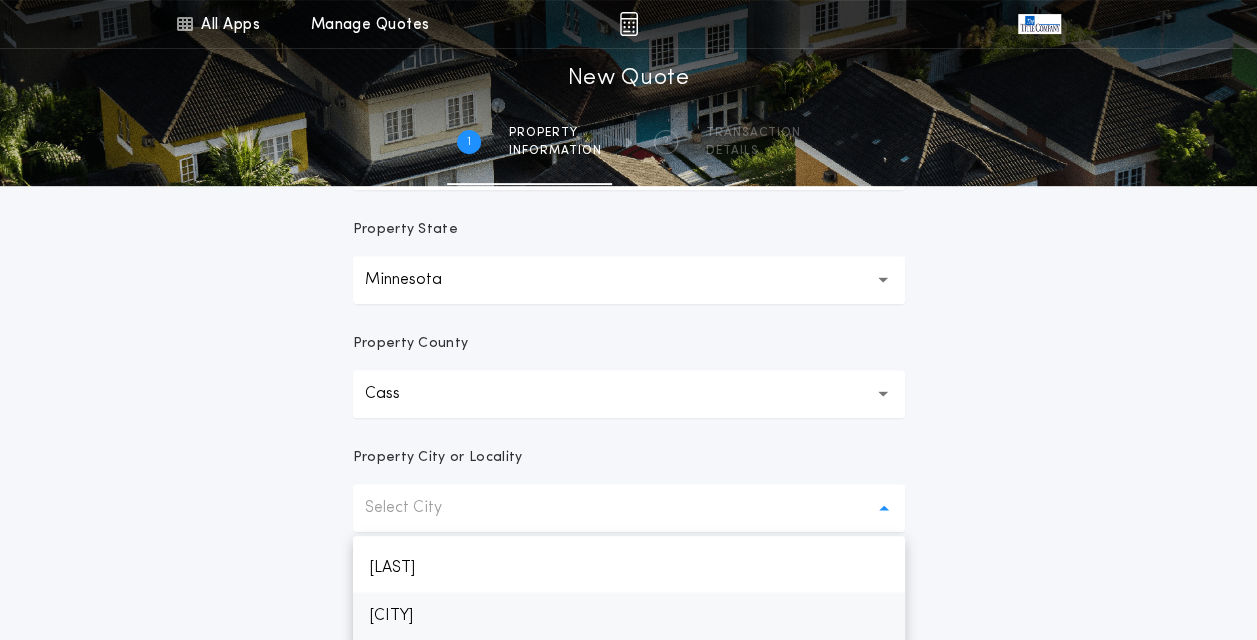 click on "[CITY]" at bounding box center [629, 616] 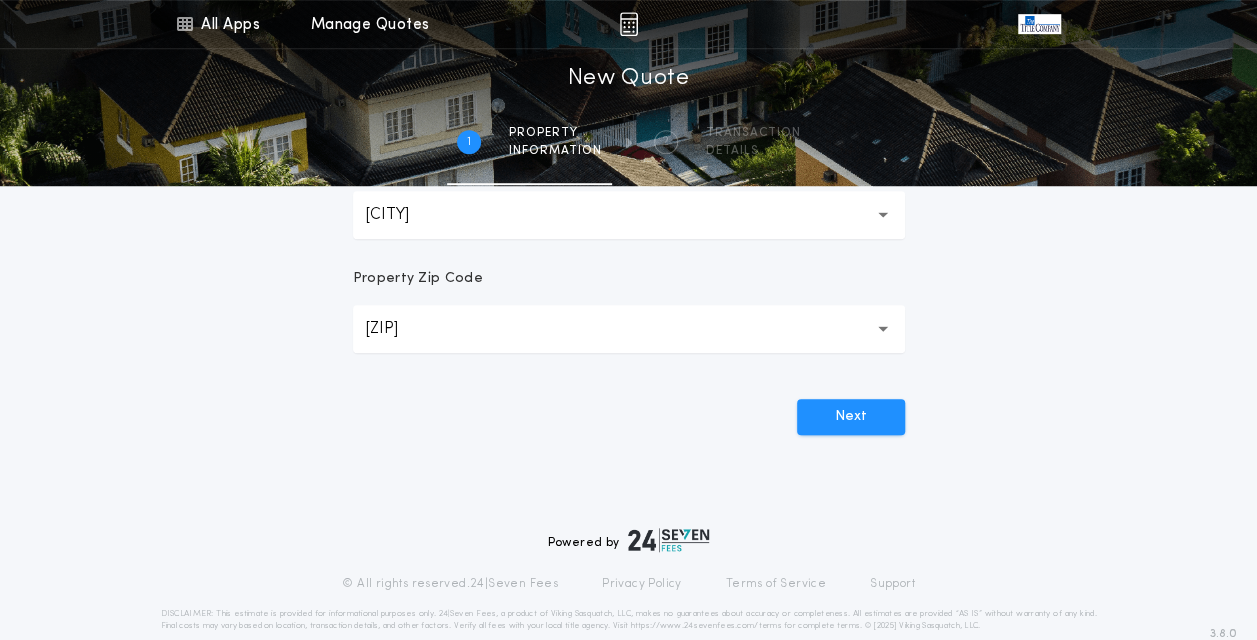 scroll, scrollTop: 638, scrollLeft: 0, axis: vertical 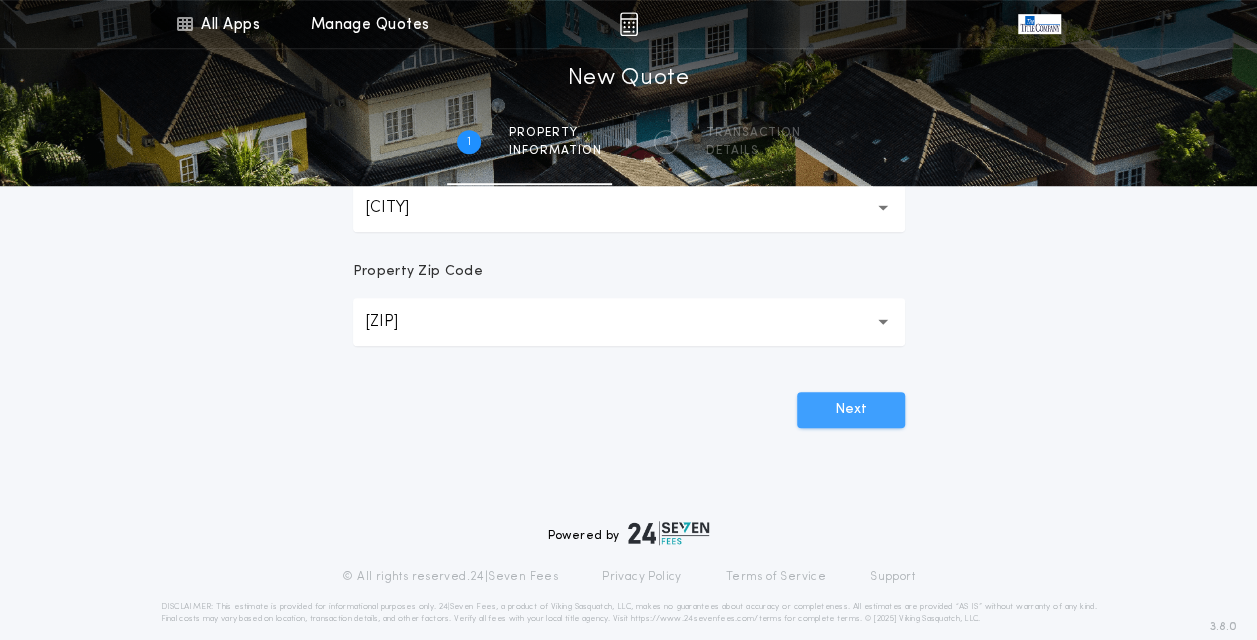 click on "Next" at bounding box center (851, 410) 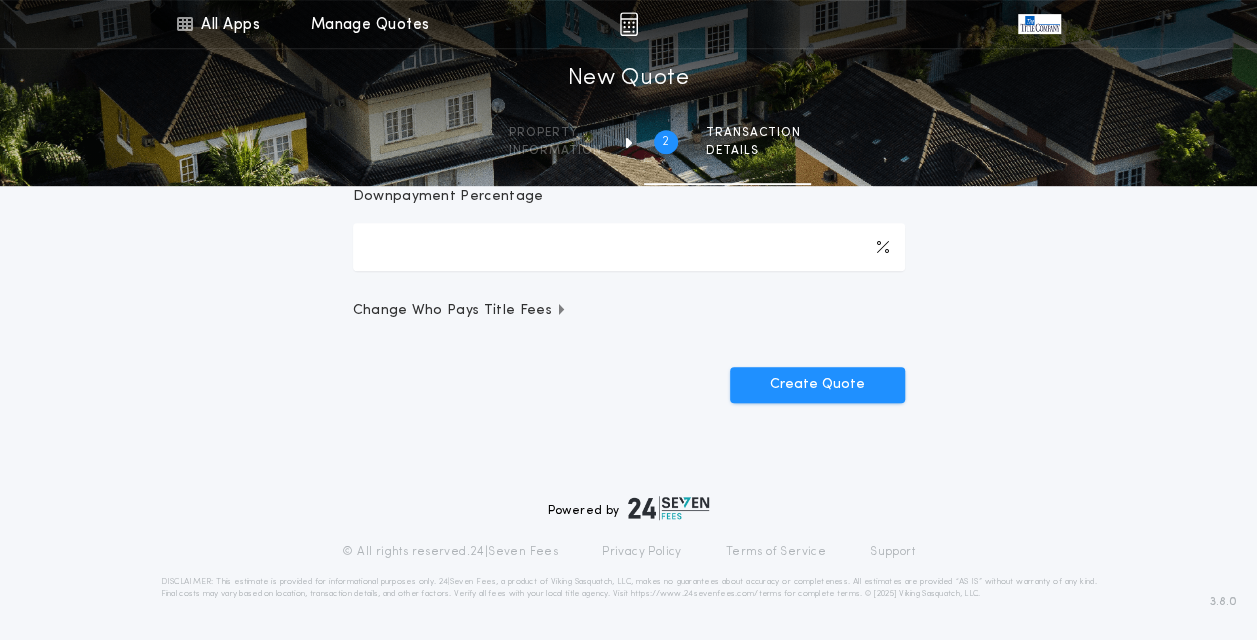 scroll, scrollTop: 0, scrollLeft: 0, axis: both 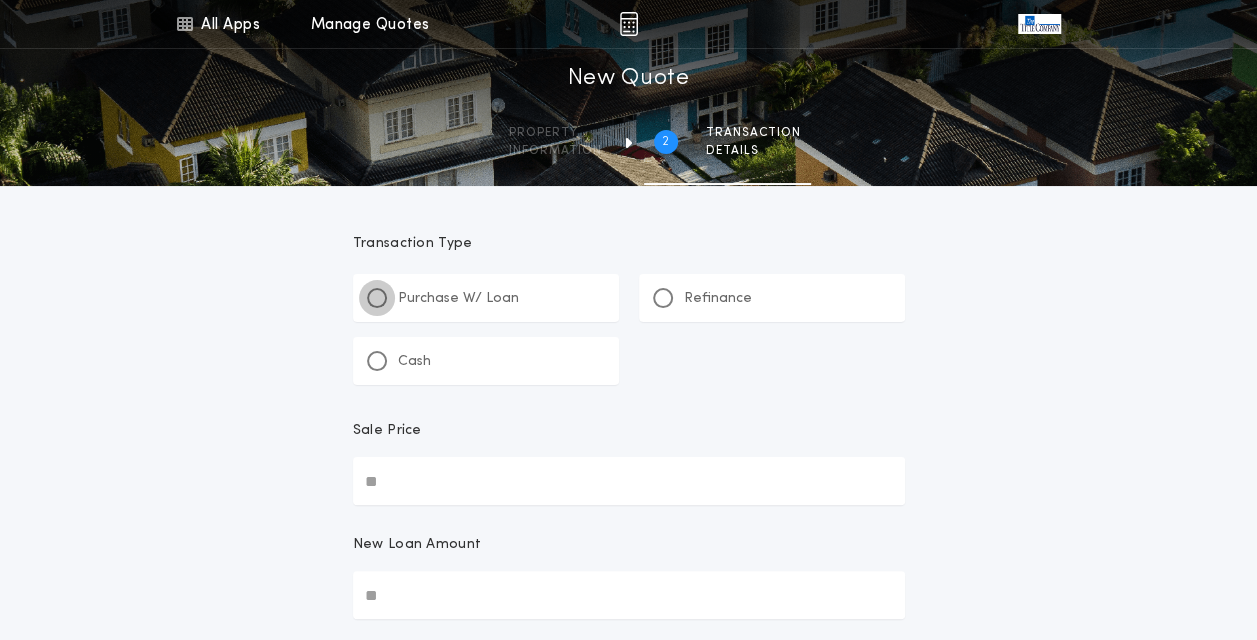 click at bounding box center [377, 298] 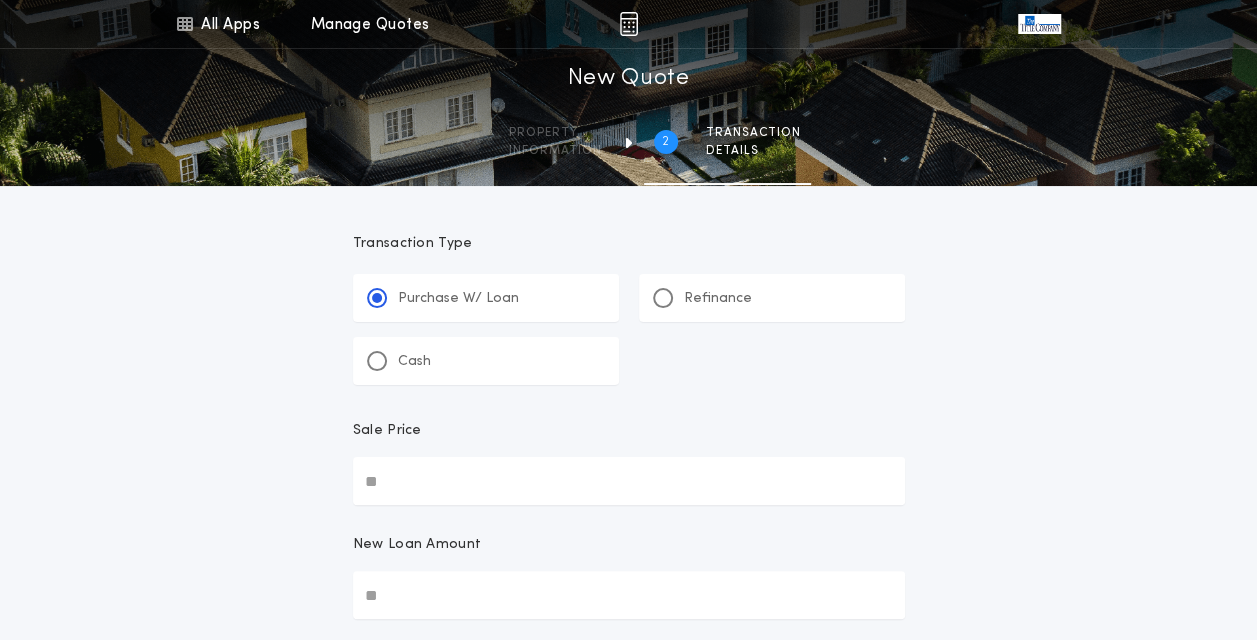 click on "Sale Price" at bounding box center (629, 481) 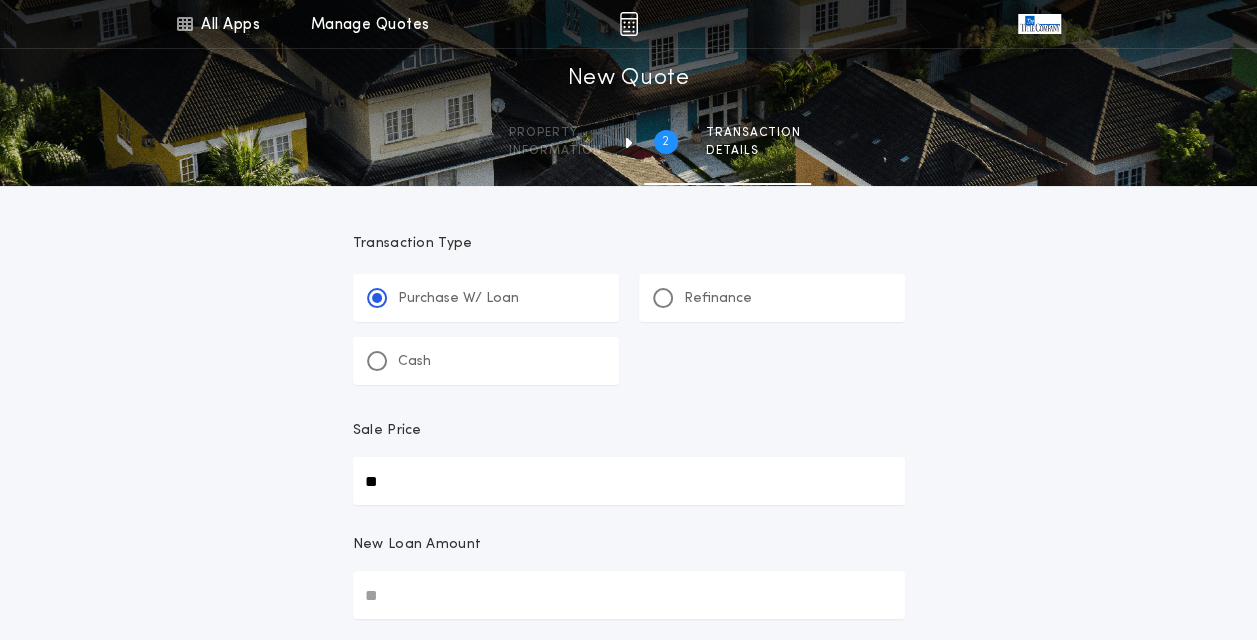type 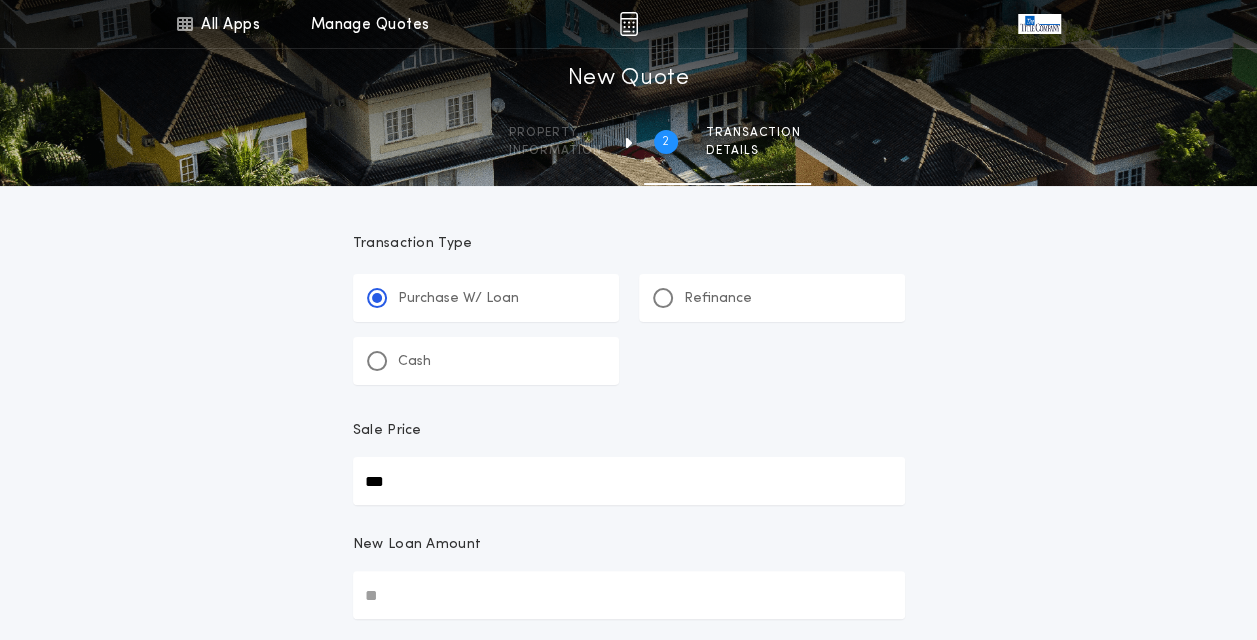 type on "***" 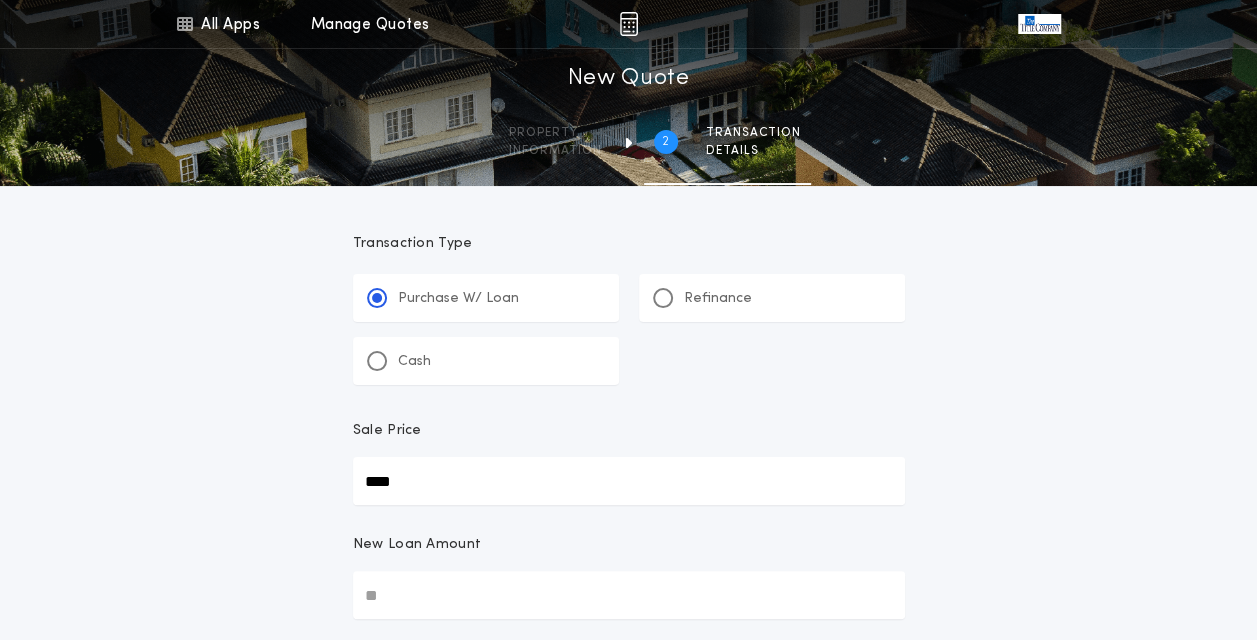 type on "****" 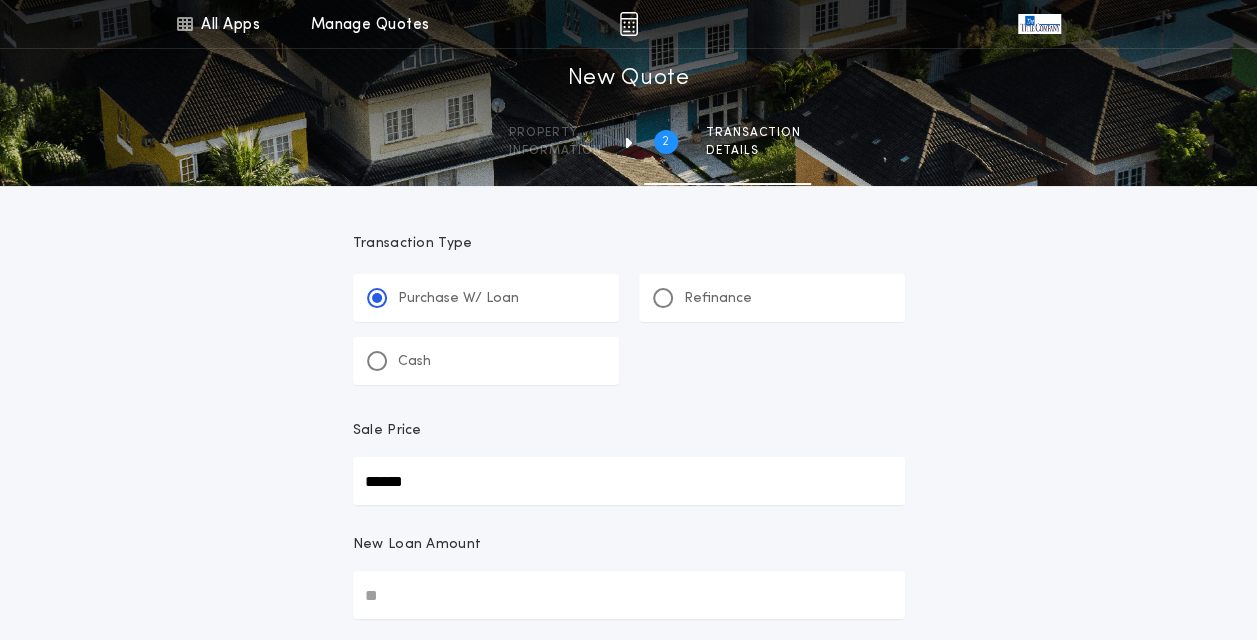 type on "******" 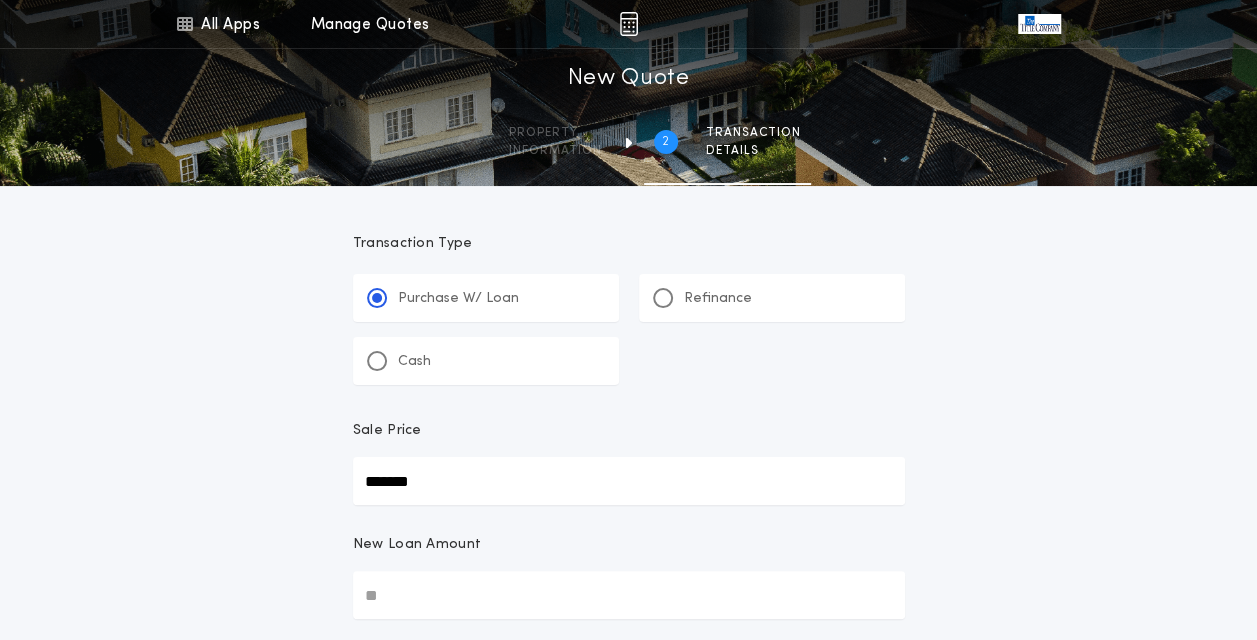 type on "*******" 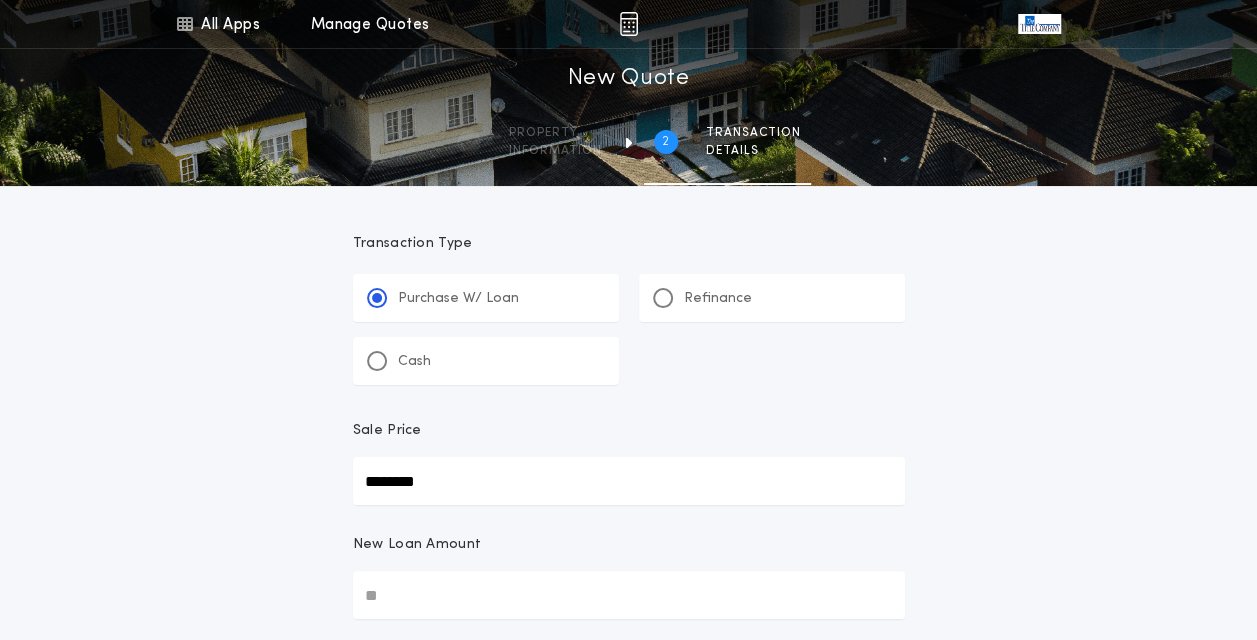 type on "********" 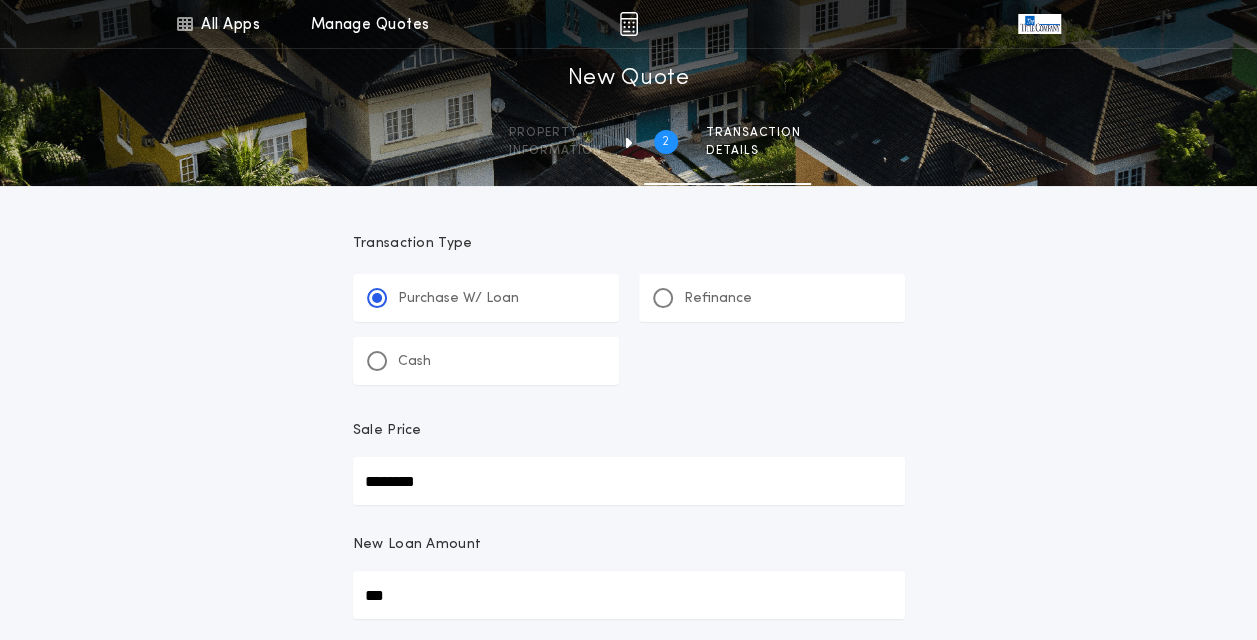 type on "****" 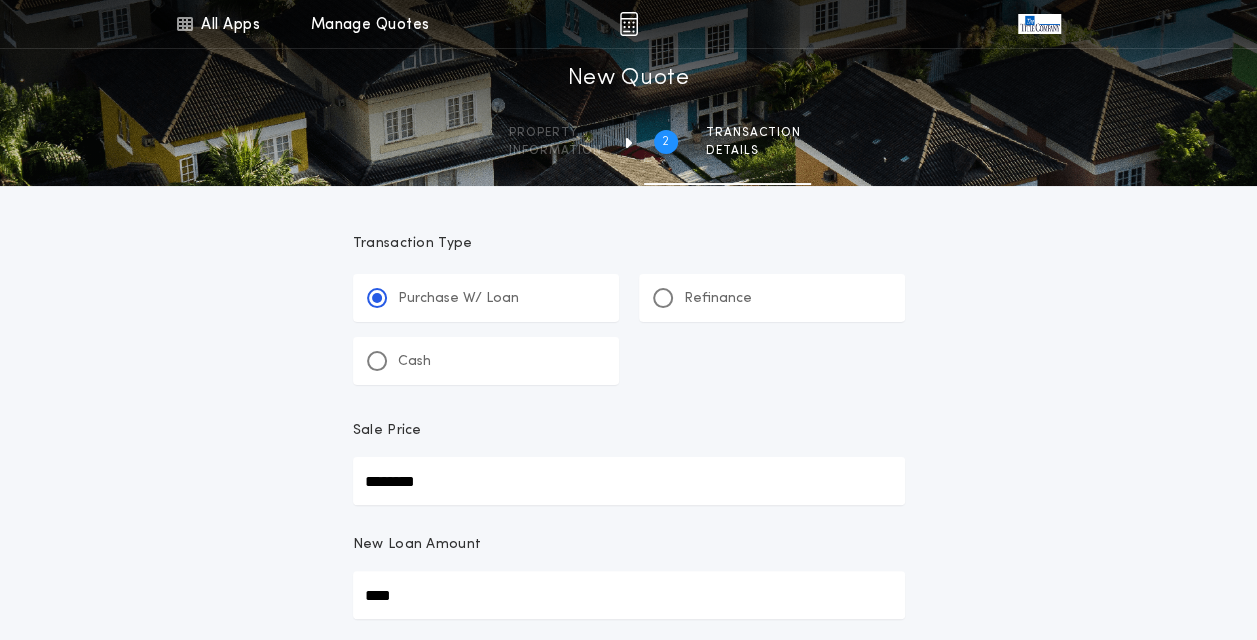 type on "******" 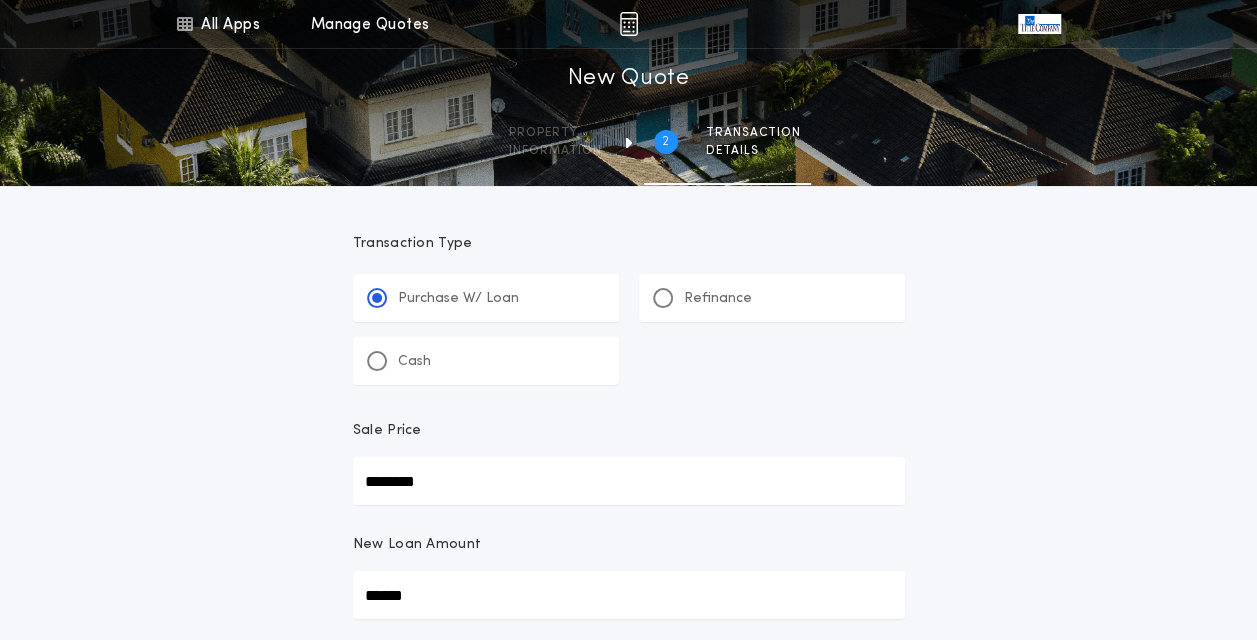 type on "*******" 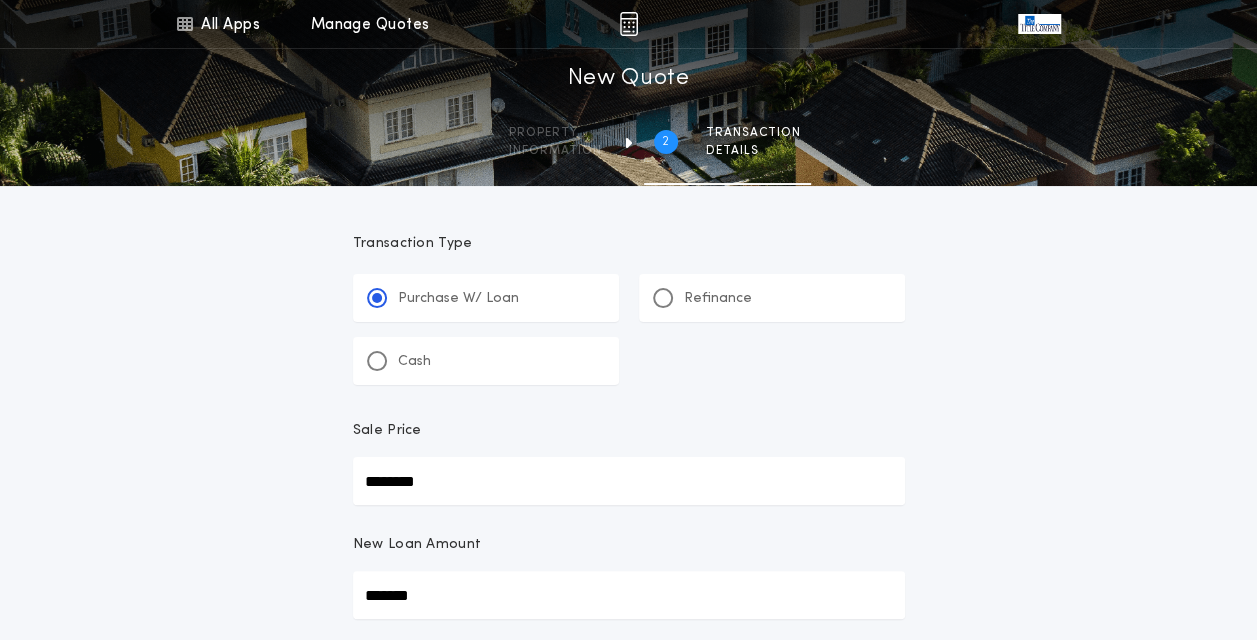 type on "********" 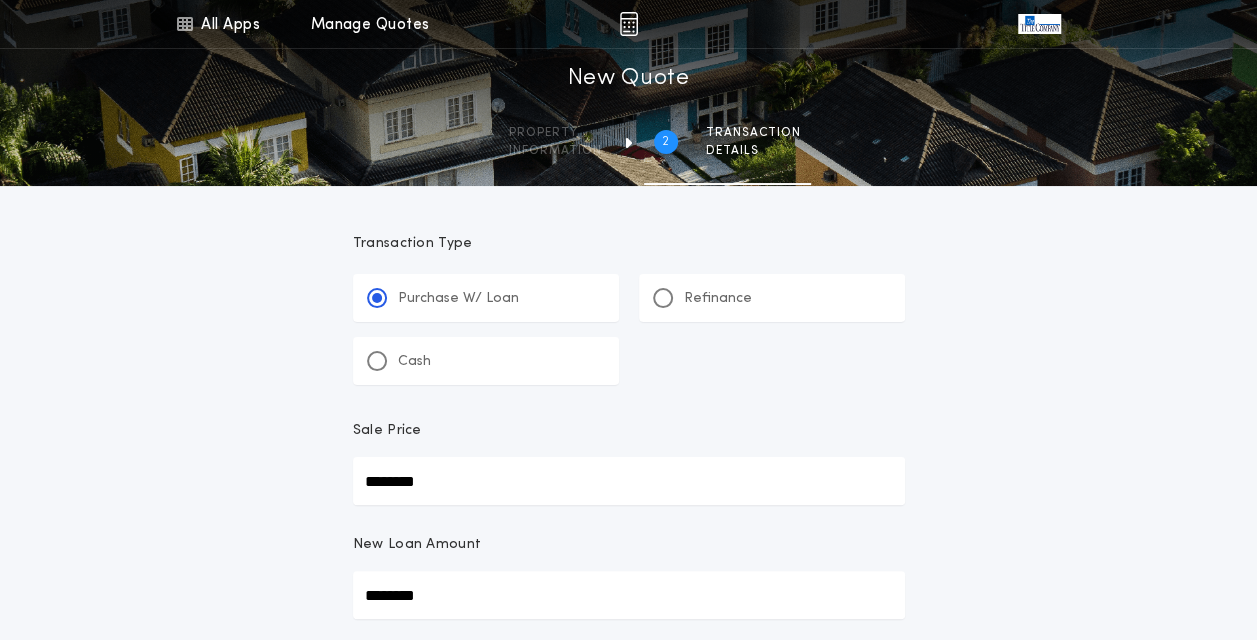 type on "********" 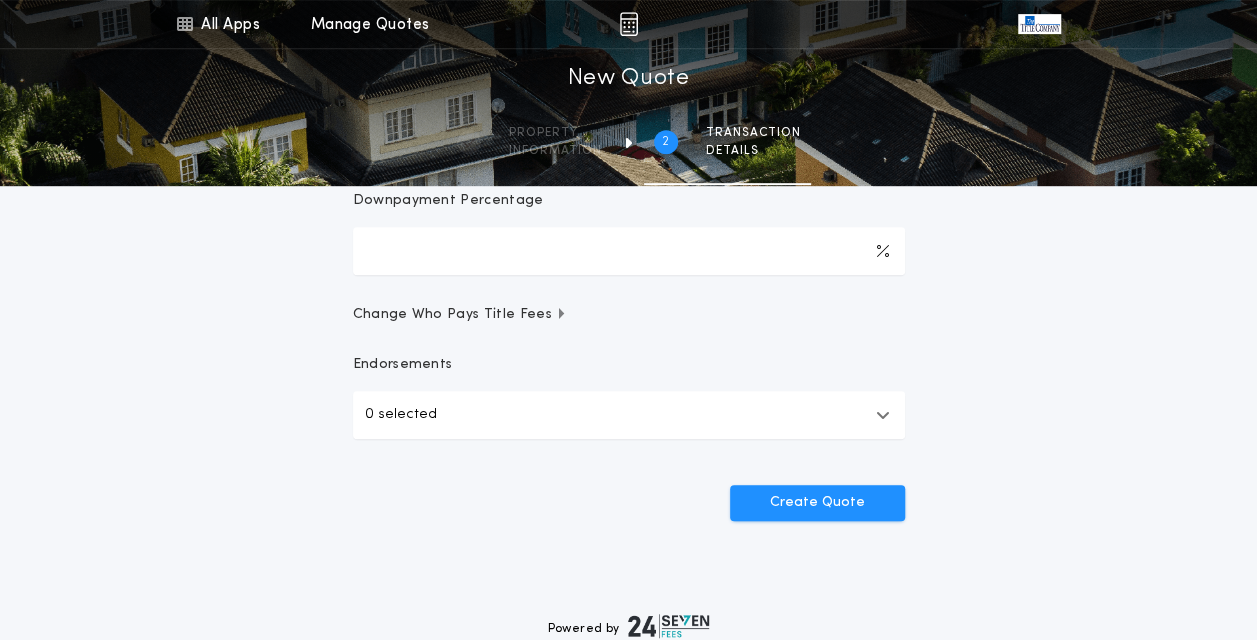scroll, scrollTop: 489, scrollLeft: 0, axis: vertical 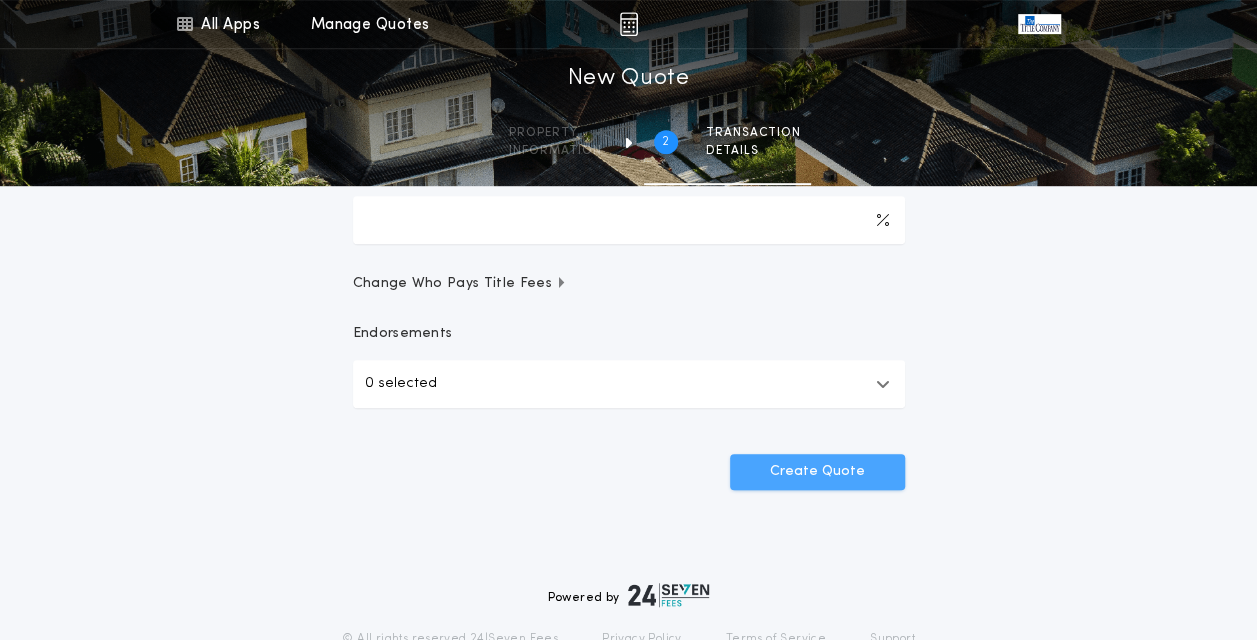 click on "Create Quote" at bounding box center (817, 472) 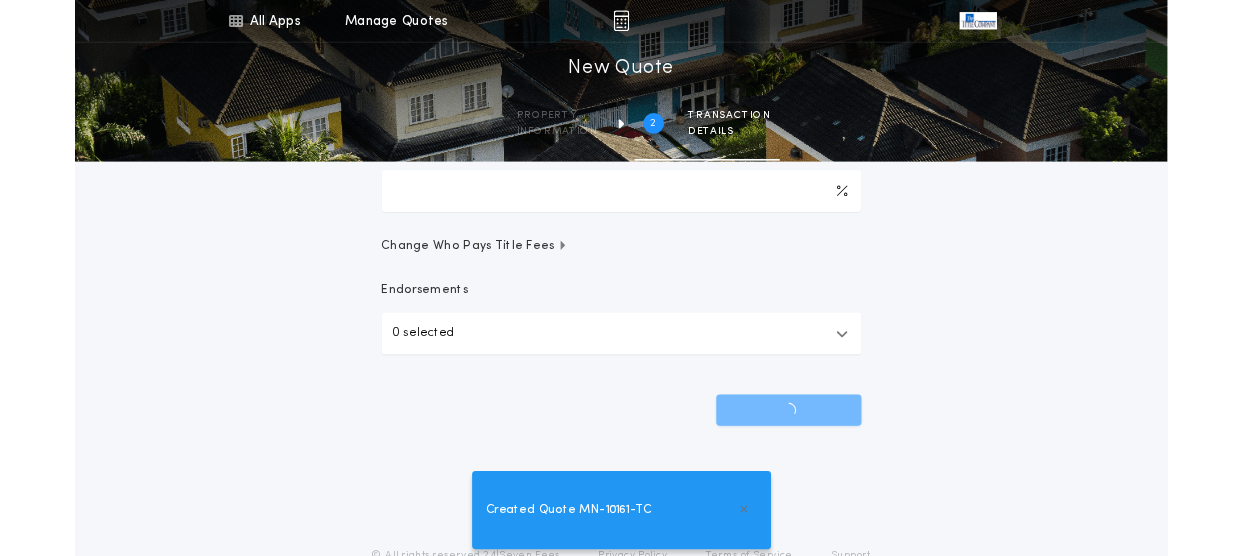 scroll, scrollTop: 0, scrollLeft: 0, axis: both 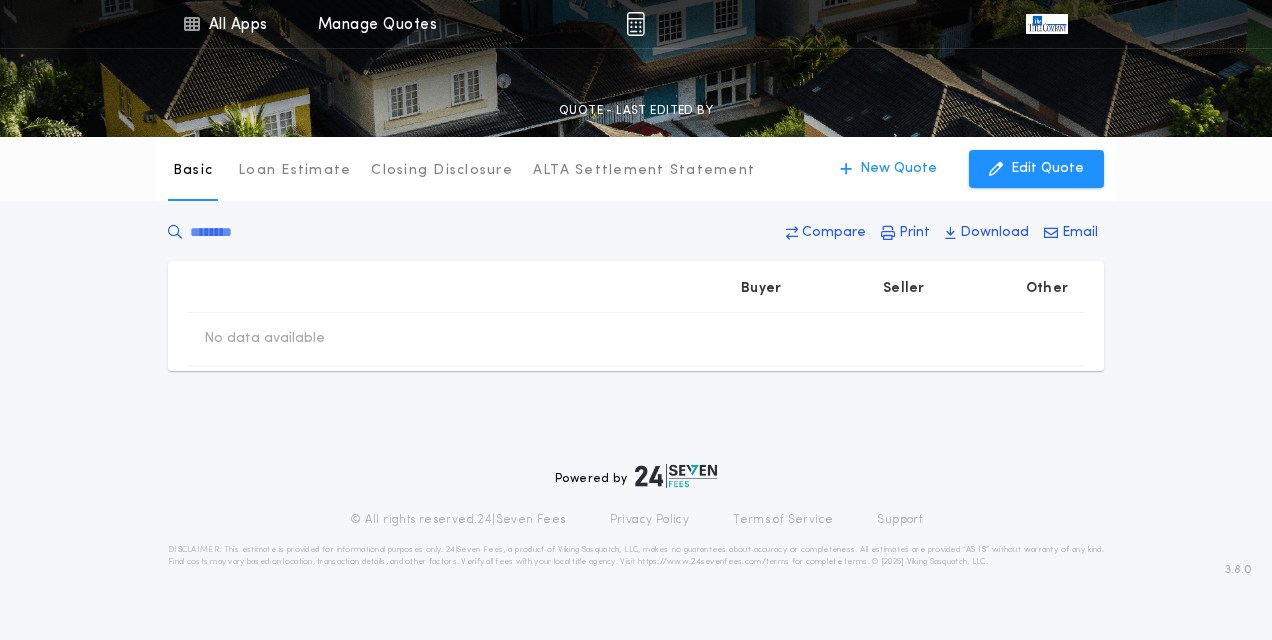 type on "********" 